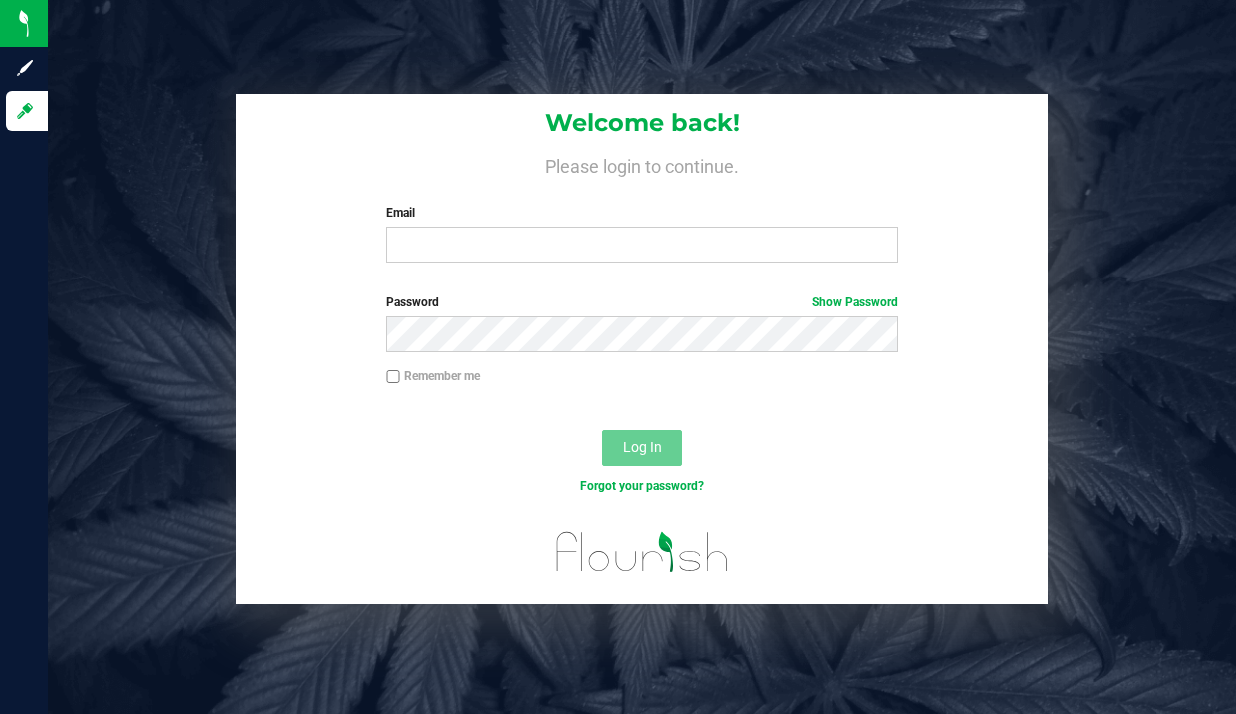 scroll, scrollTop: 0, scrollLeft: 0, axis: both 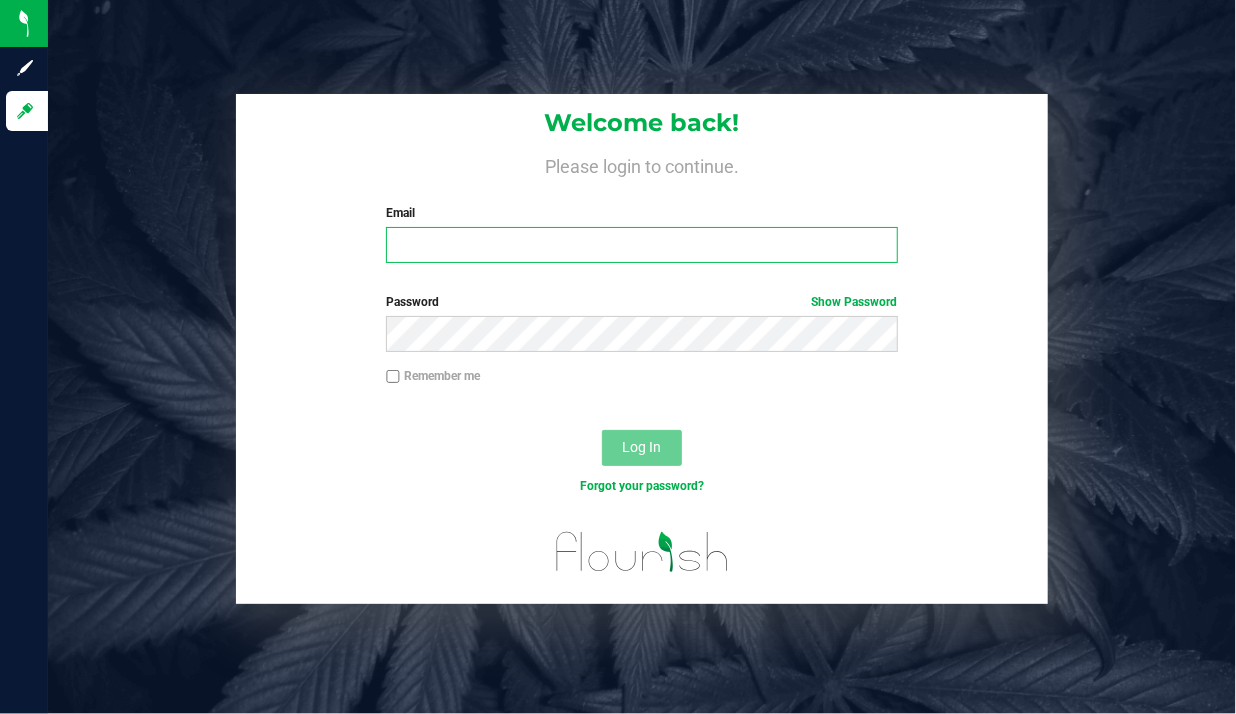type on "meadow.benton@purposeleaf.com" 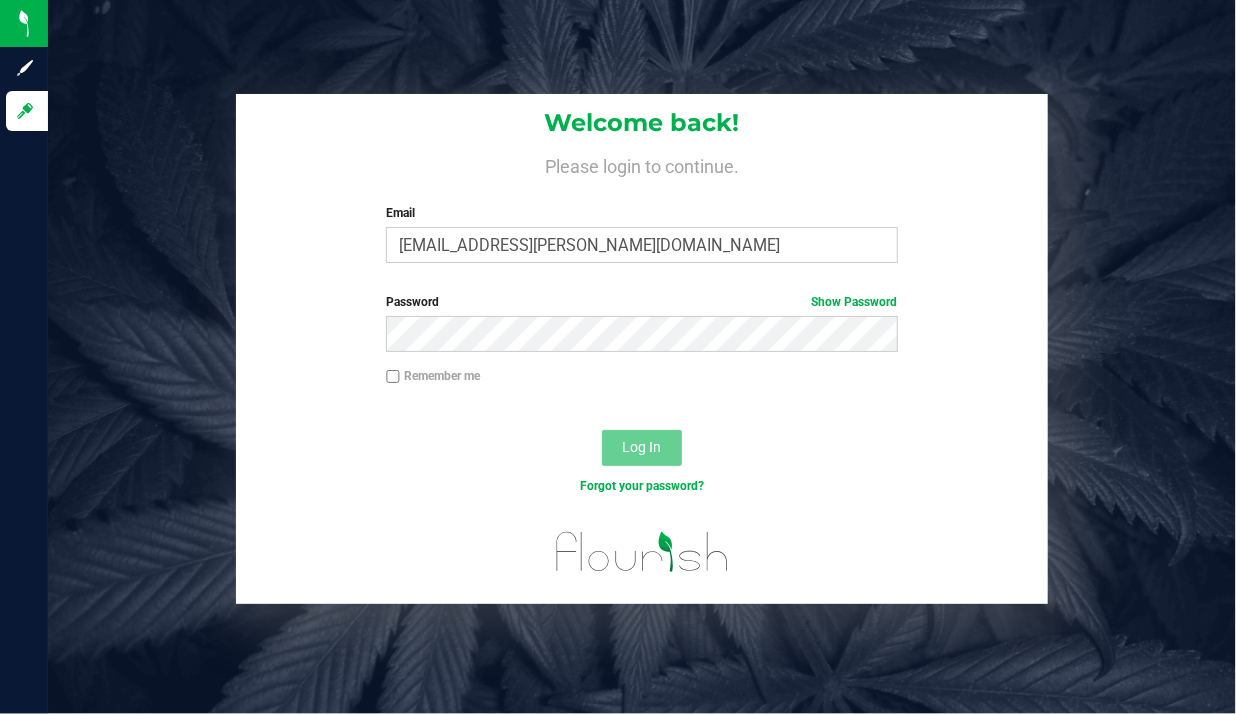 click on "Remember me" at bounding box center [393, 377] 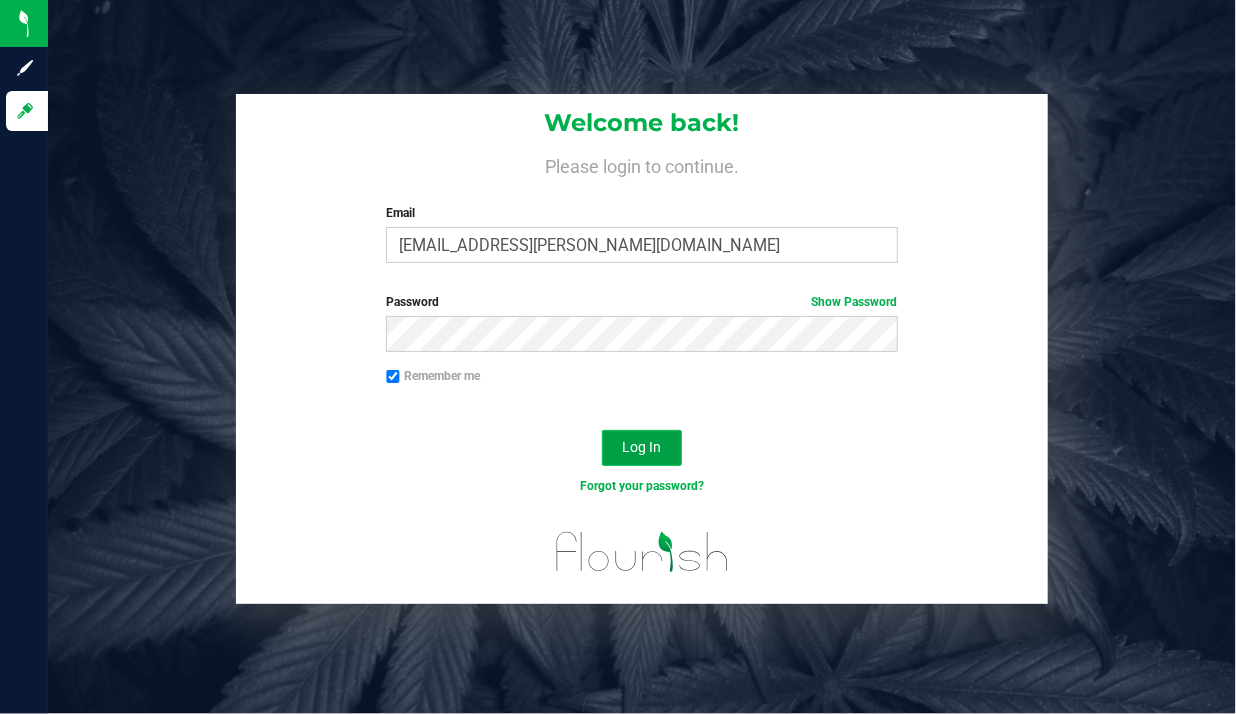 click on "Log In" at bounding box center (642, 447) 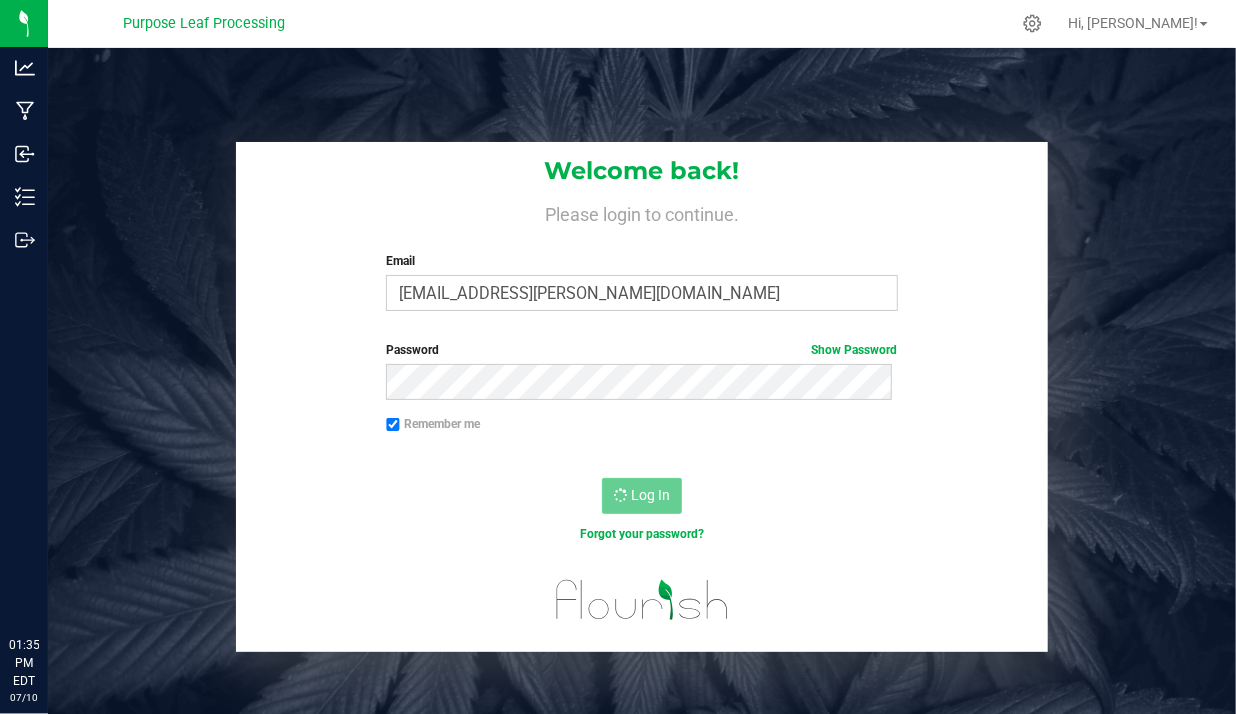 scroll, scrollTop: 0, scrollLeft: 0, axis: both 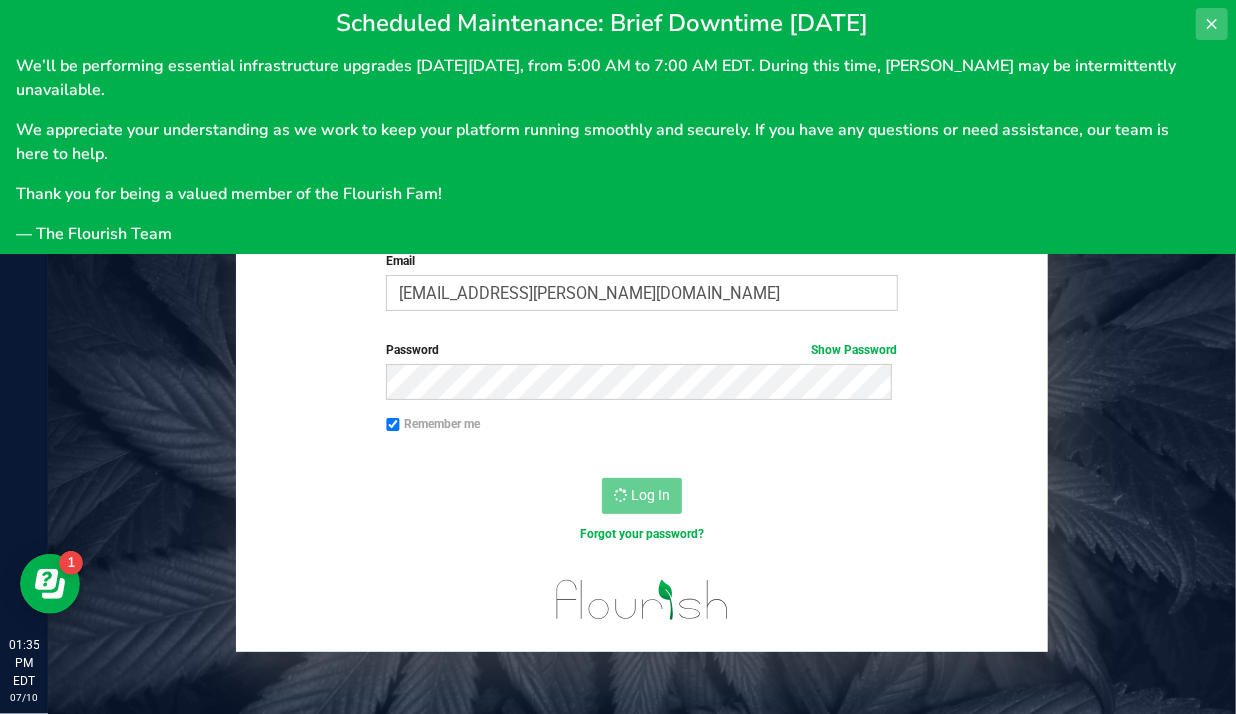 click 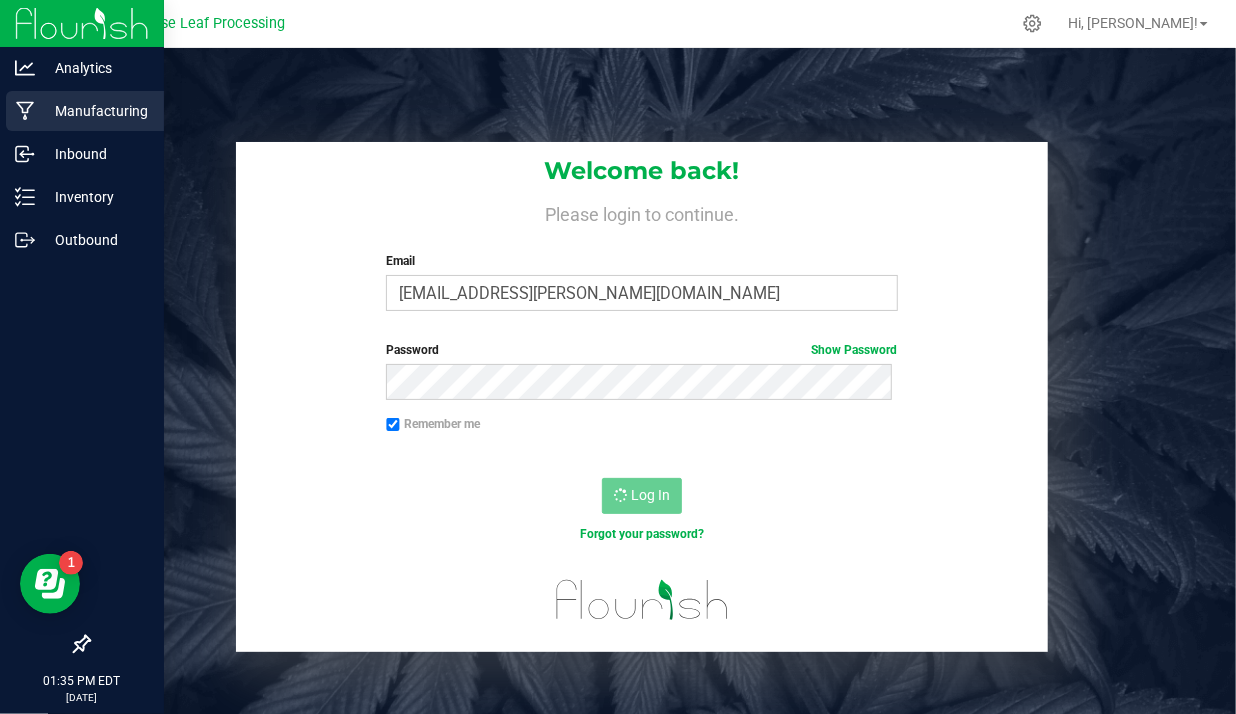 click on "Manufacturing" at bounding box center [95, 111] 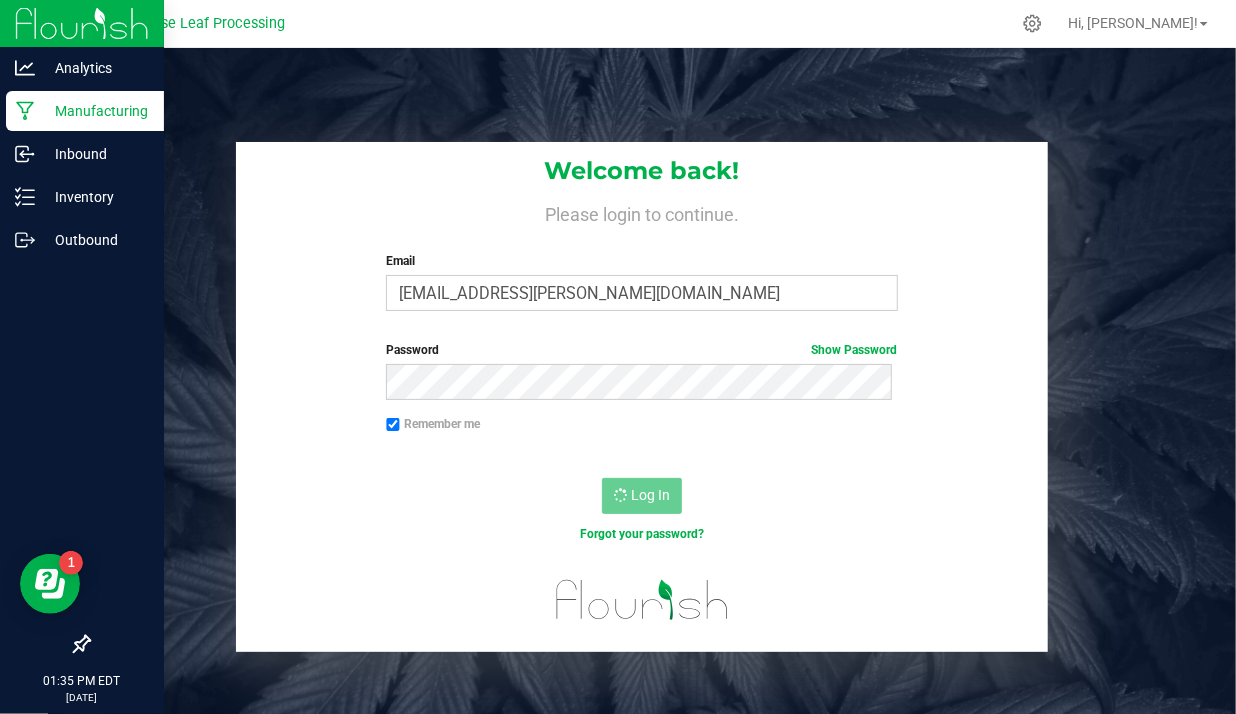 click on "Manufacturing" at bounding box center (95, 111) 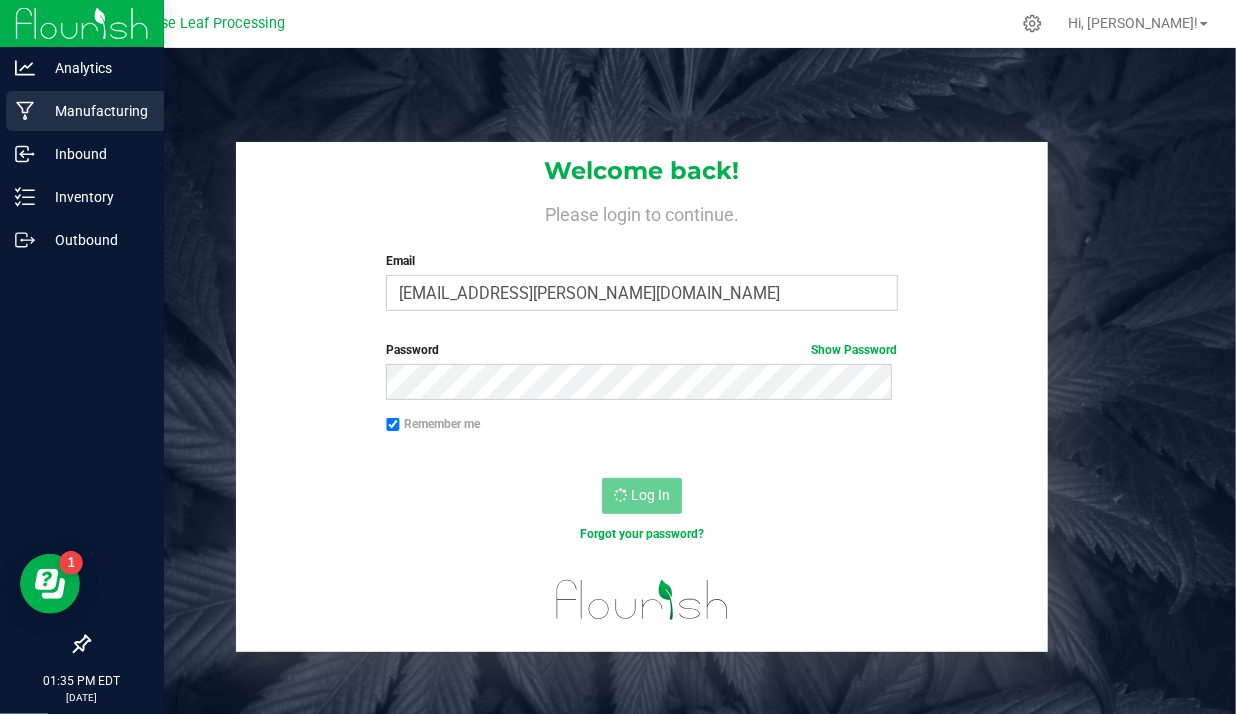 click on "Manufacturing" at bounding box center [95, 111] 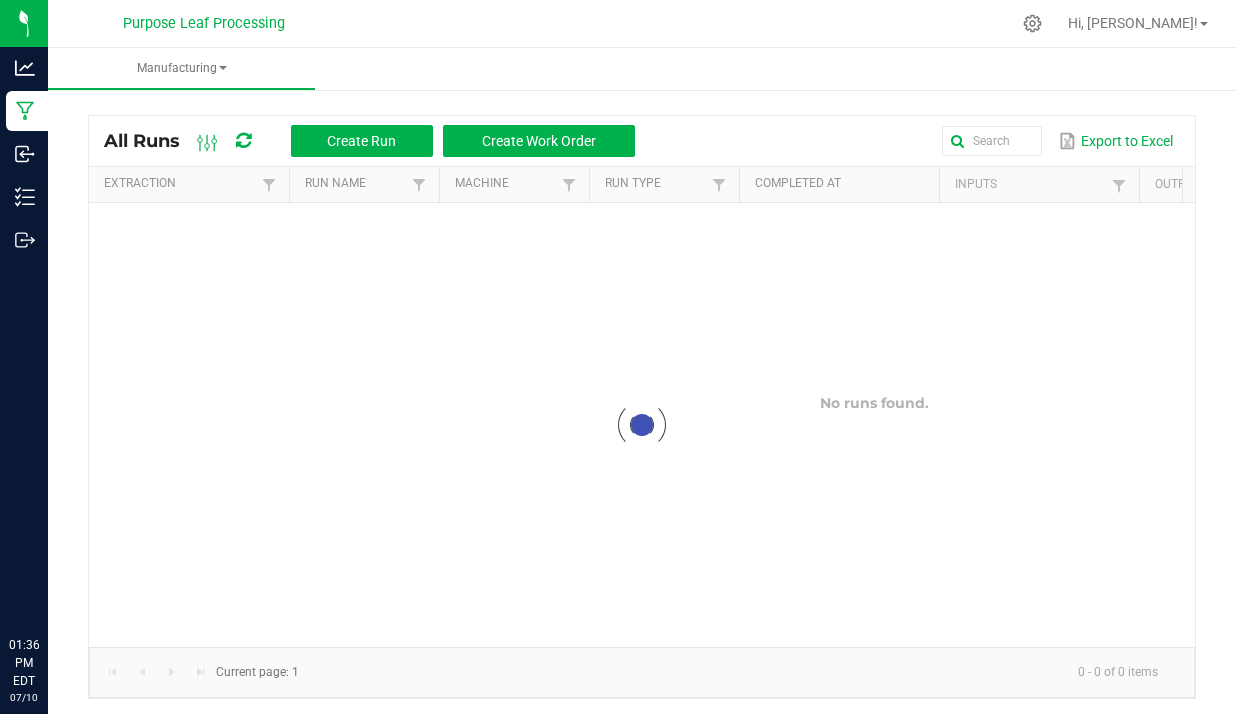 scroll, scrollTop: 0, scrollLeft: 0, axis: both 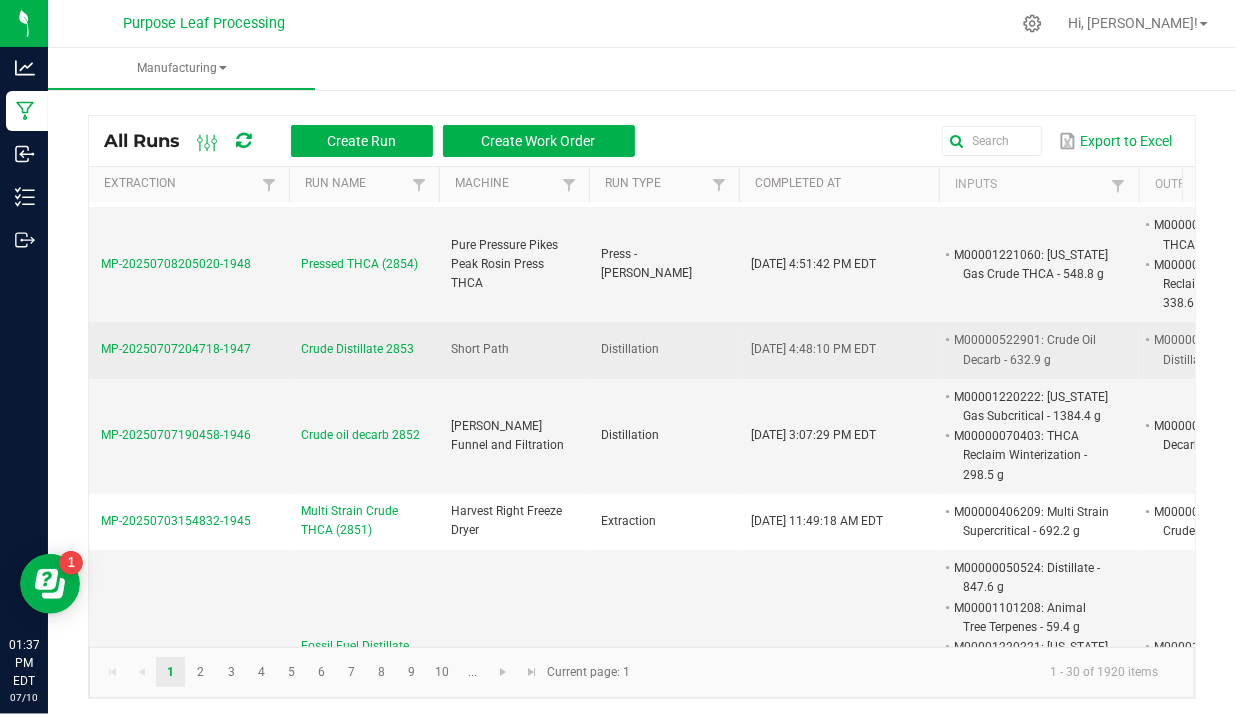 click on "Crude Distillate 2853" at bounding box center [357, 349] 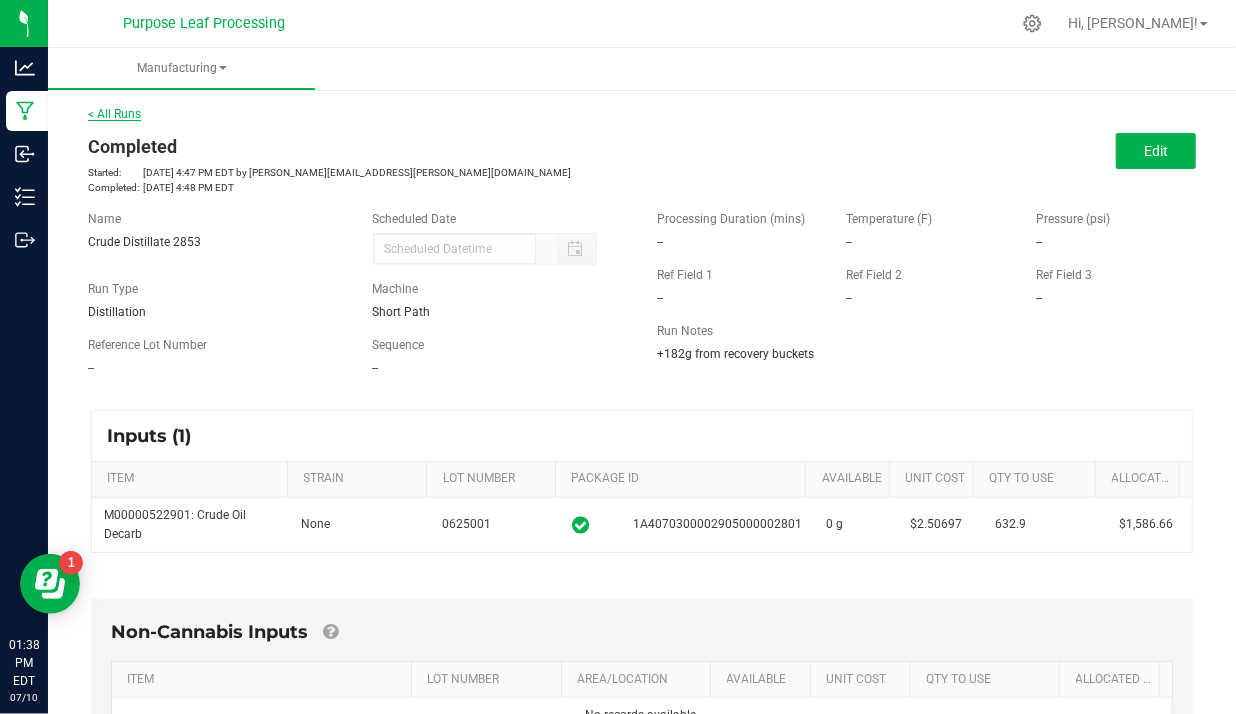 click on "< All Runs" at bounding box center [114, 114] 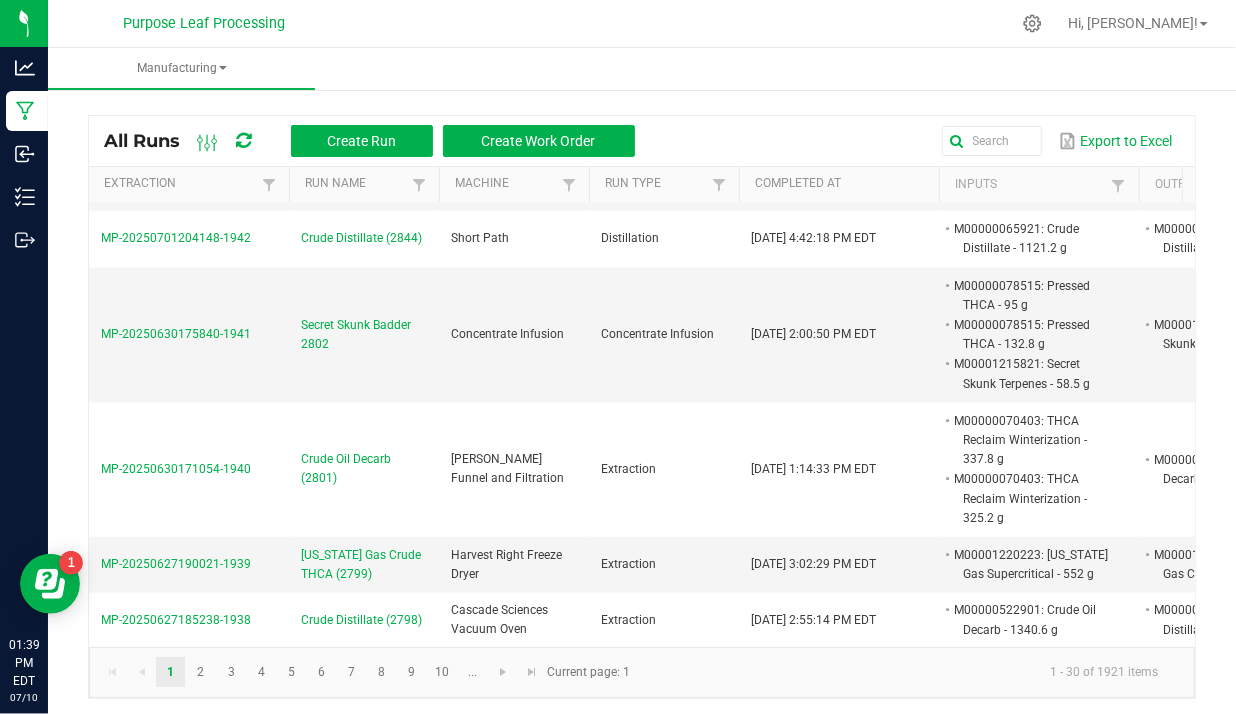 scroll, scrollTop: 1331, scrollLeft: 0, axis: vertical 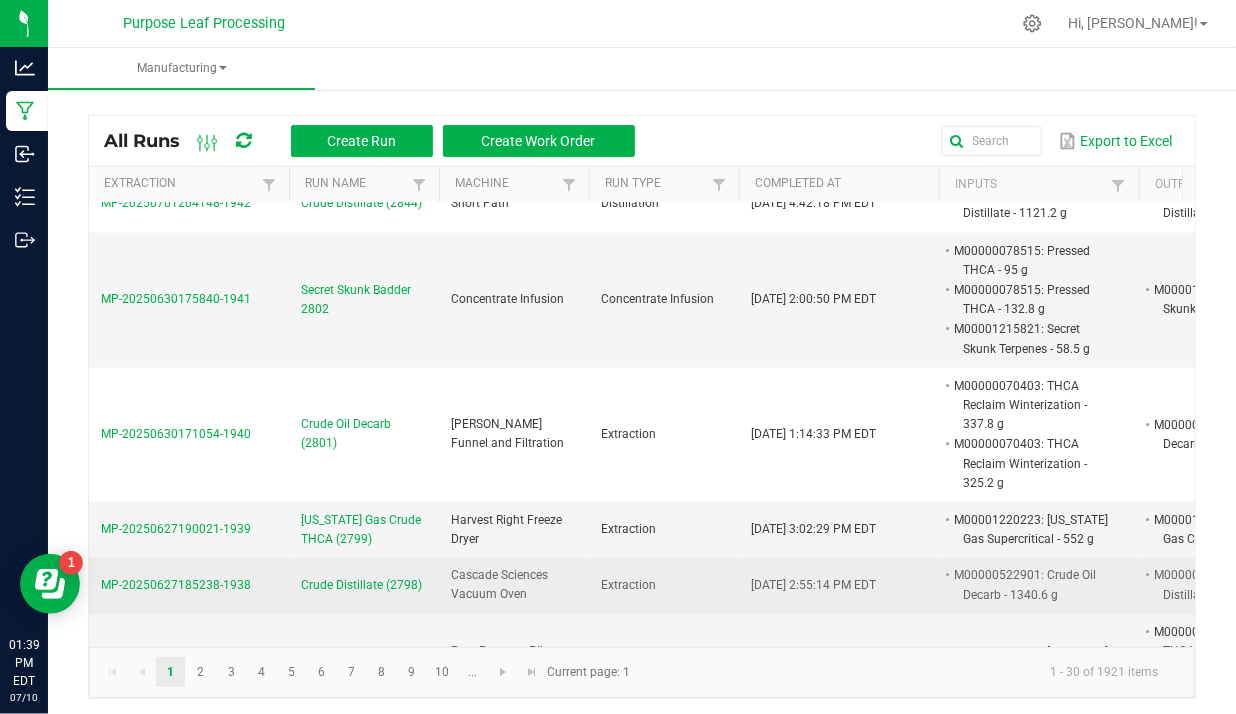 click on "Crude Distillate (2798)" at bounding box center [361, 586] 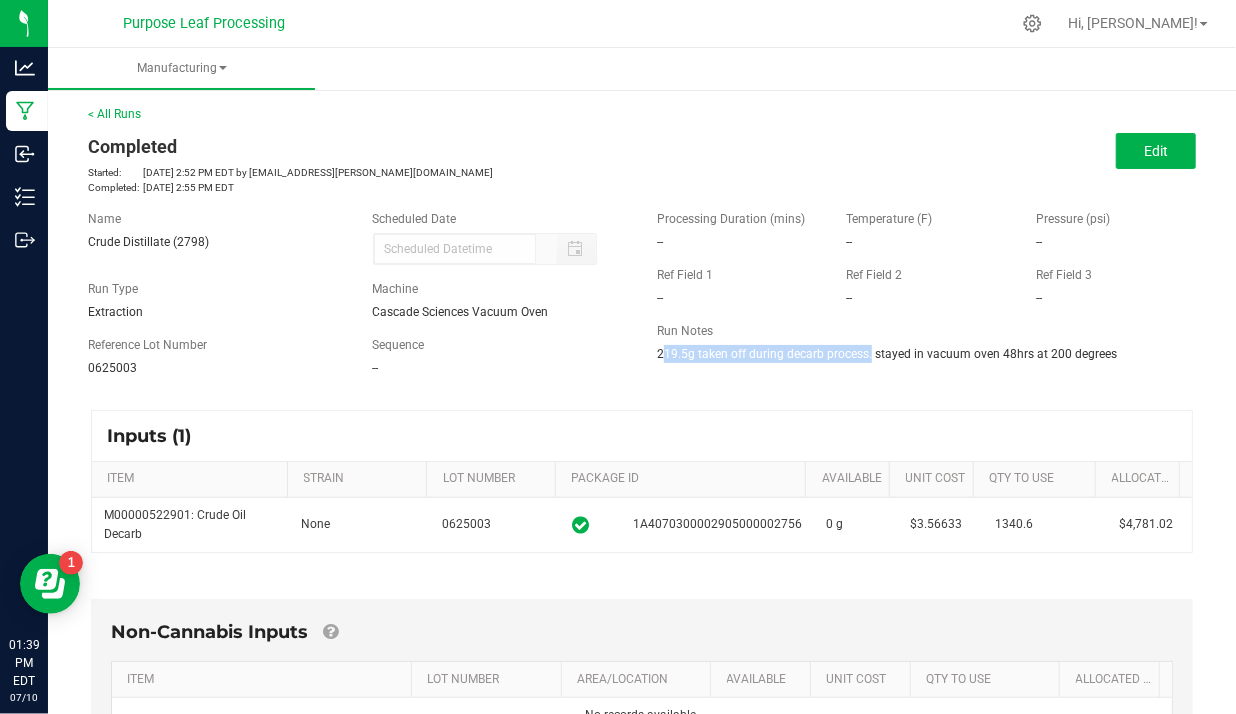 copy on "219.5g taken off during decarb process" 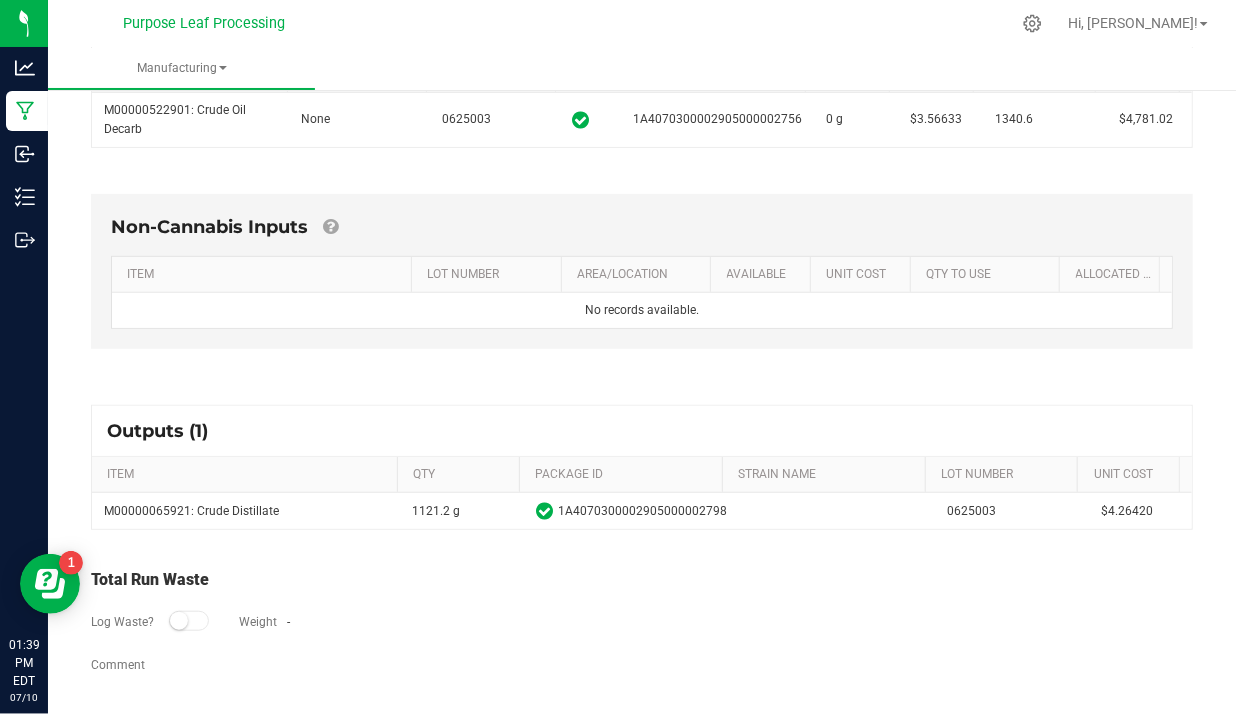 scroll, scrollTop: 85, scrollLeft: 0, axis: vertical 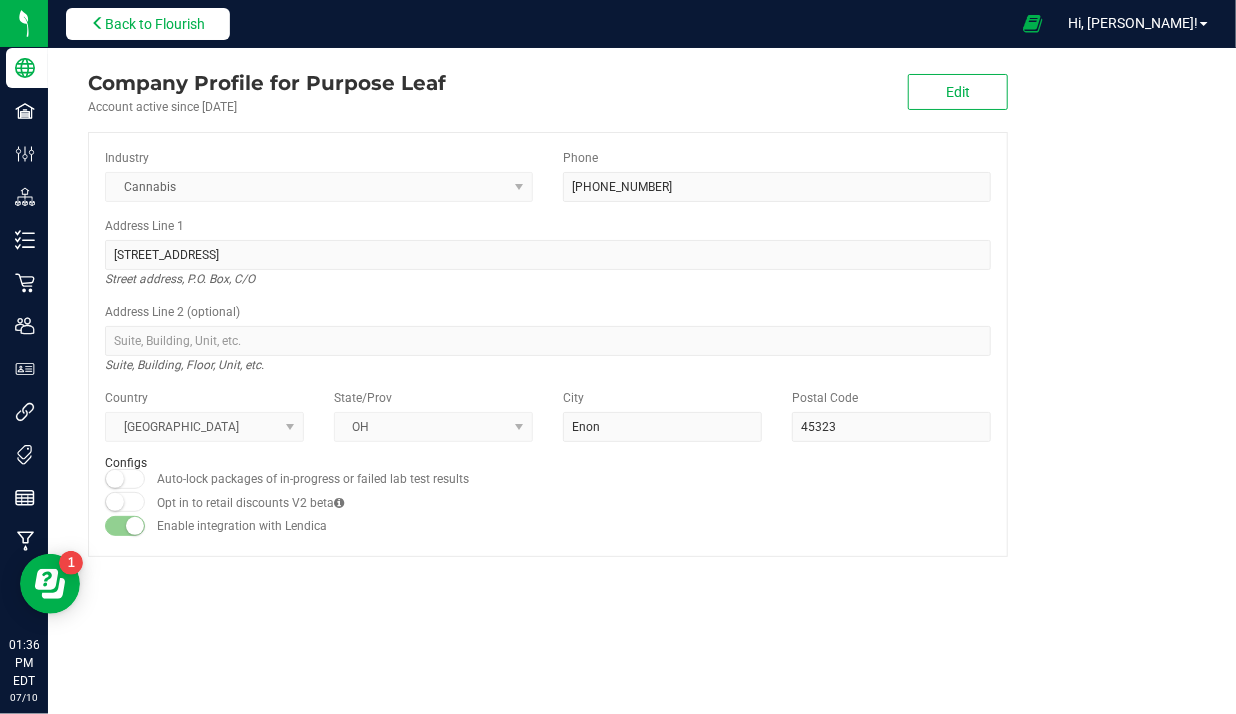 click on "Back to Flourish" at bounding box center [155, 24] 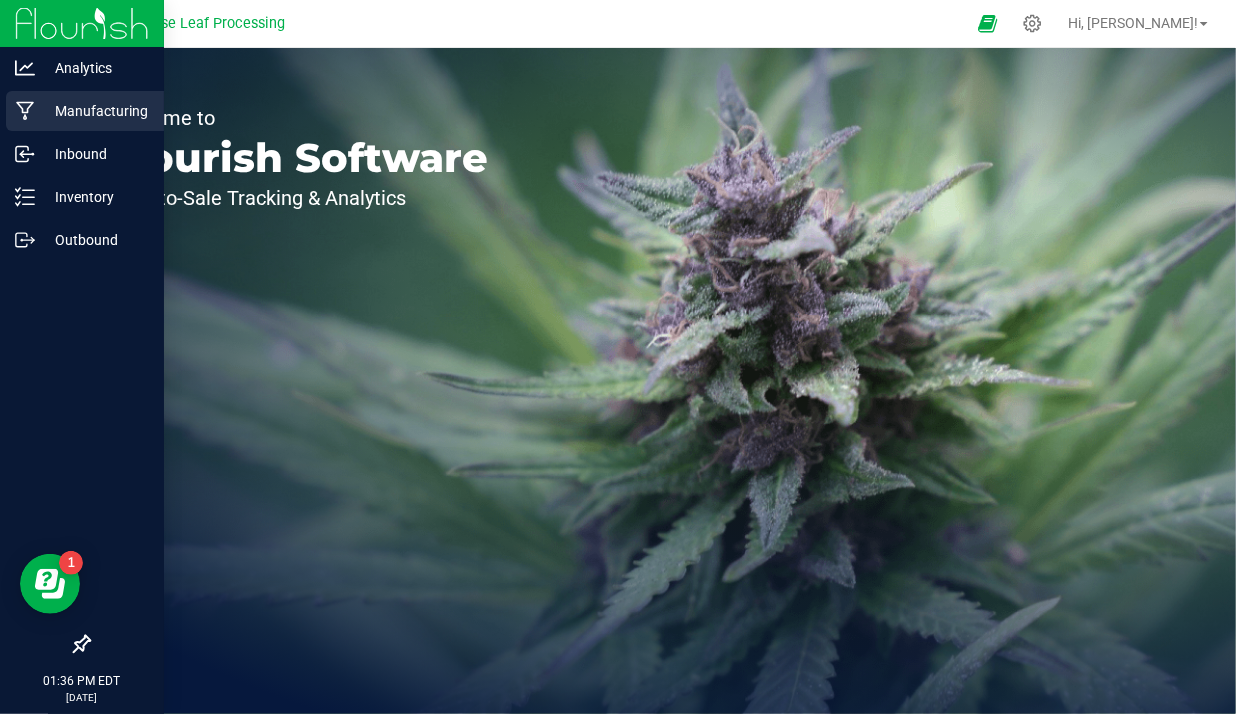 click on "Manufacturing" at bounding box center (95, 111) 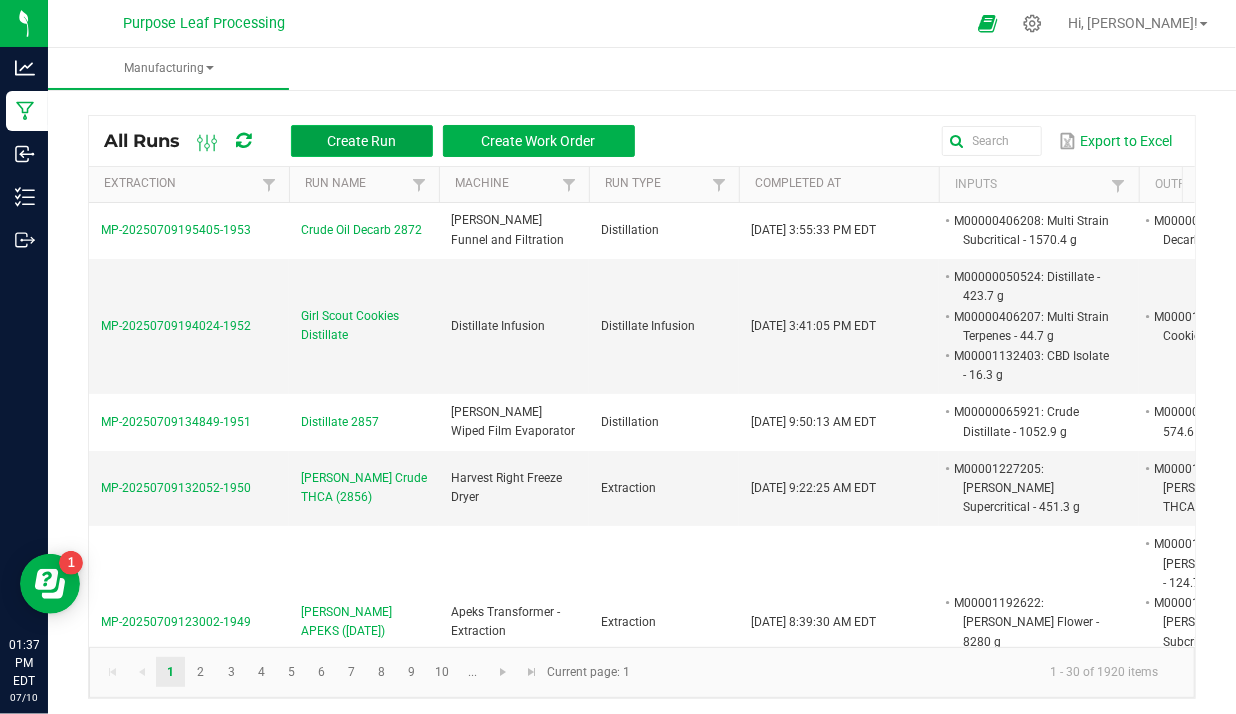 click on "Create Run" at bounding box center [361, 141] 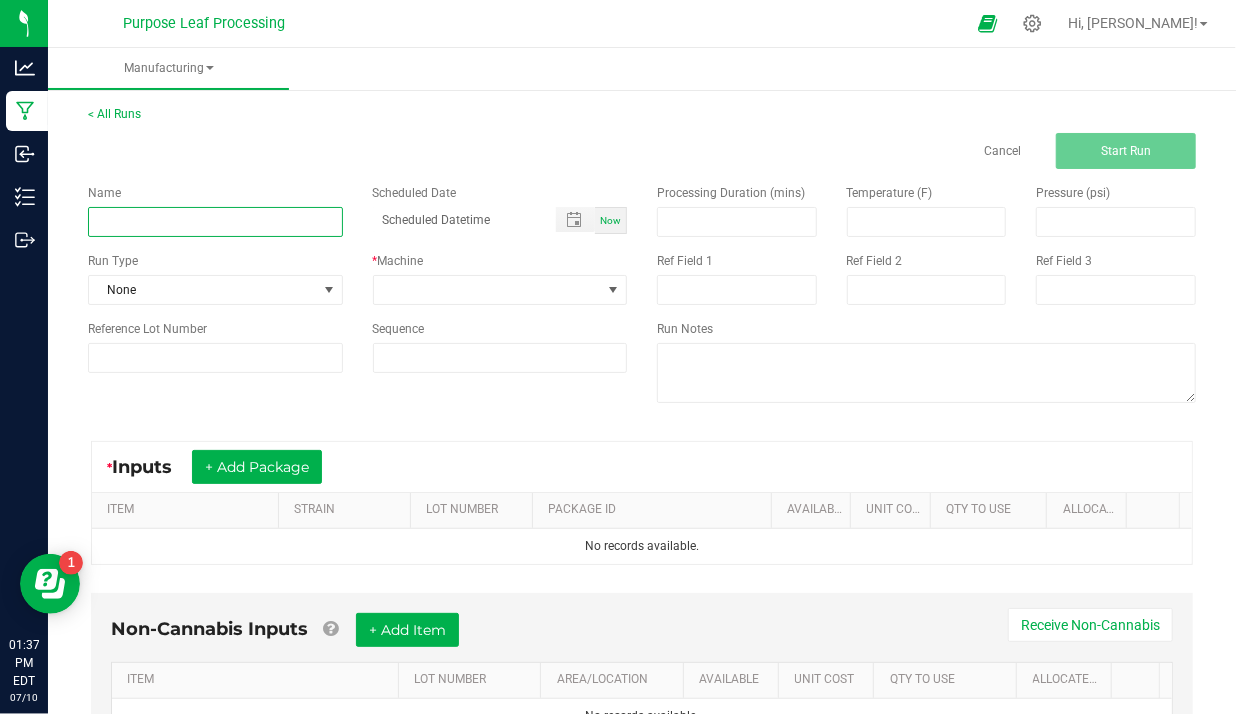 click at bounding box center (215, 222) 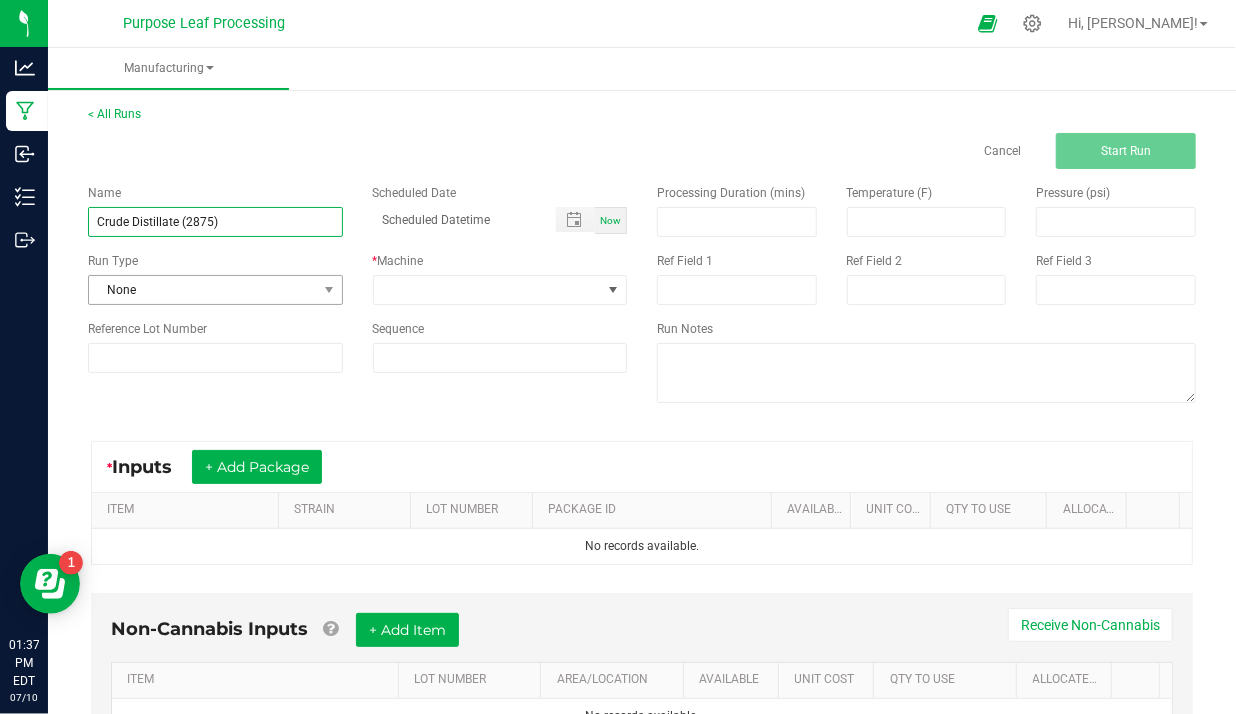 type on "Crude Distillate (2875)" 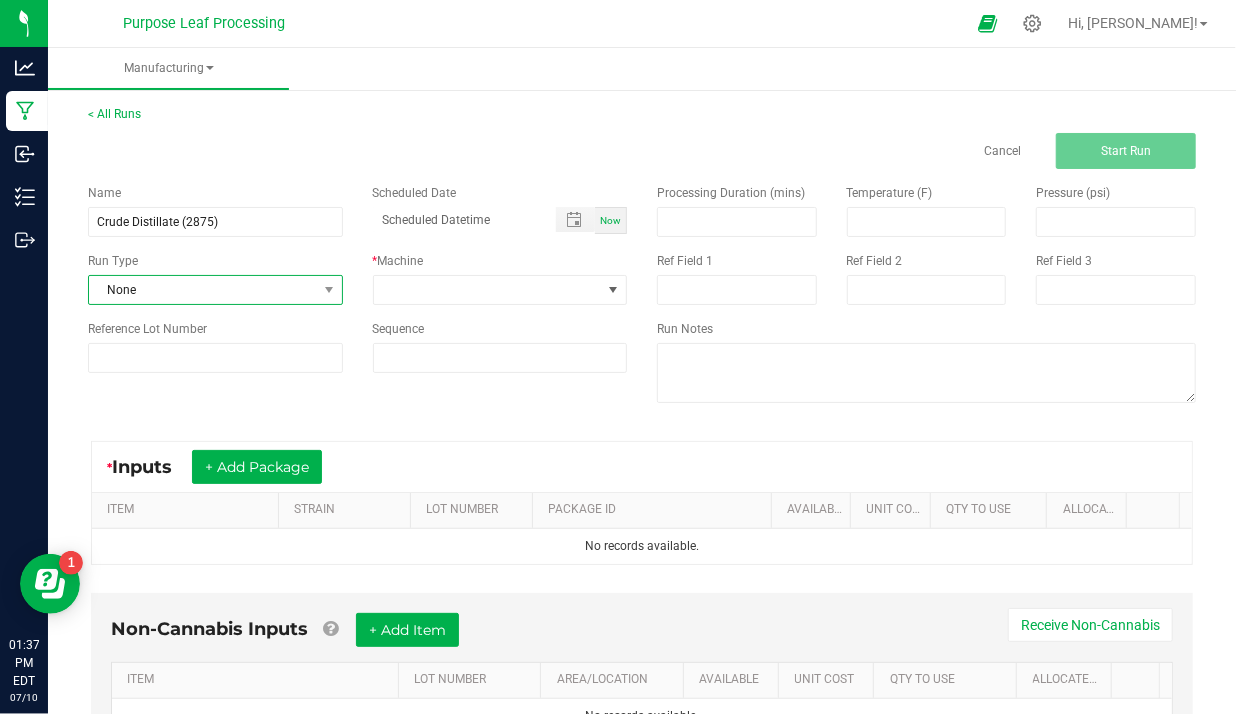 click on "None" at bounding box center [203, 290] 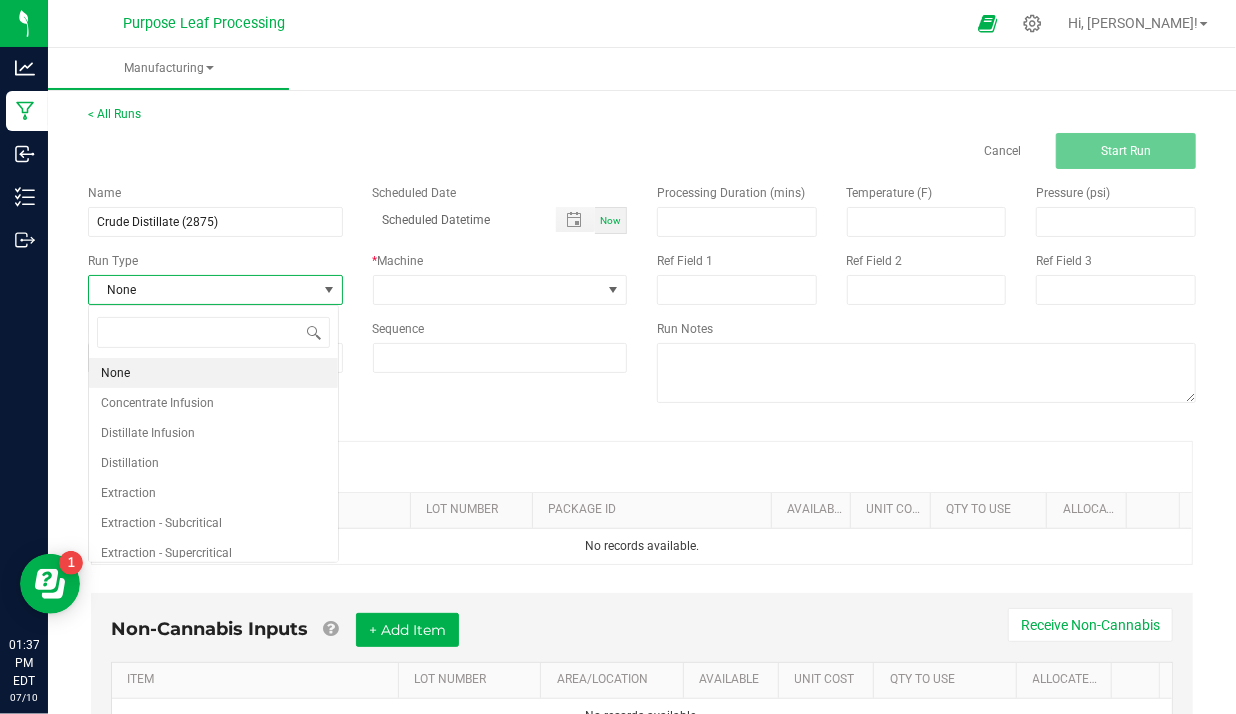 scroll, scrollTop: 99970, scrollLeft: 99748, axis: both 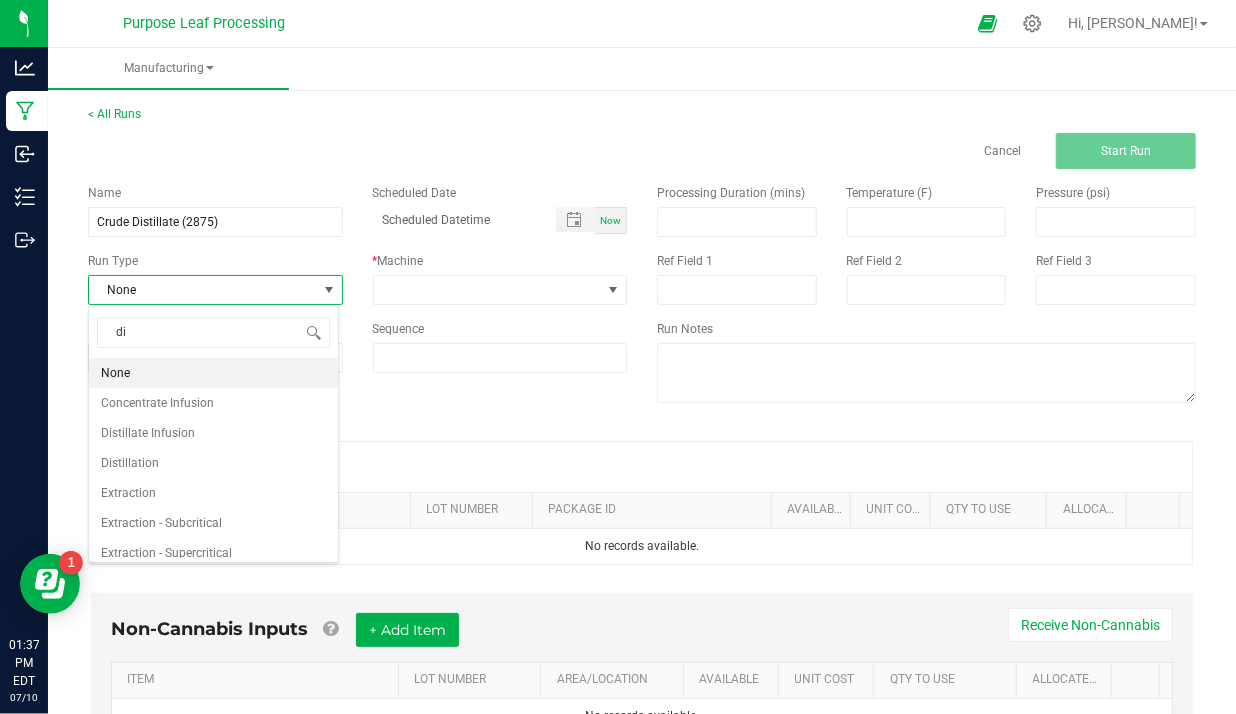 type on "dis" 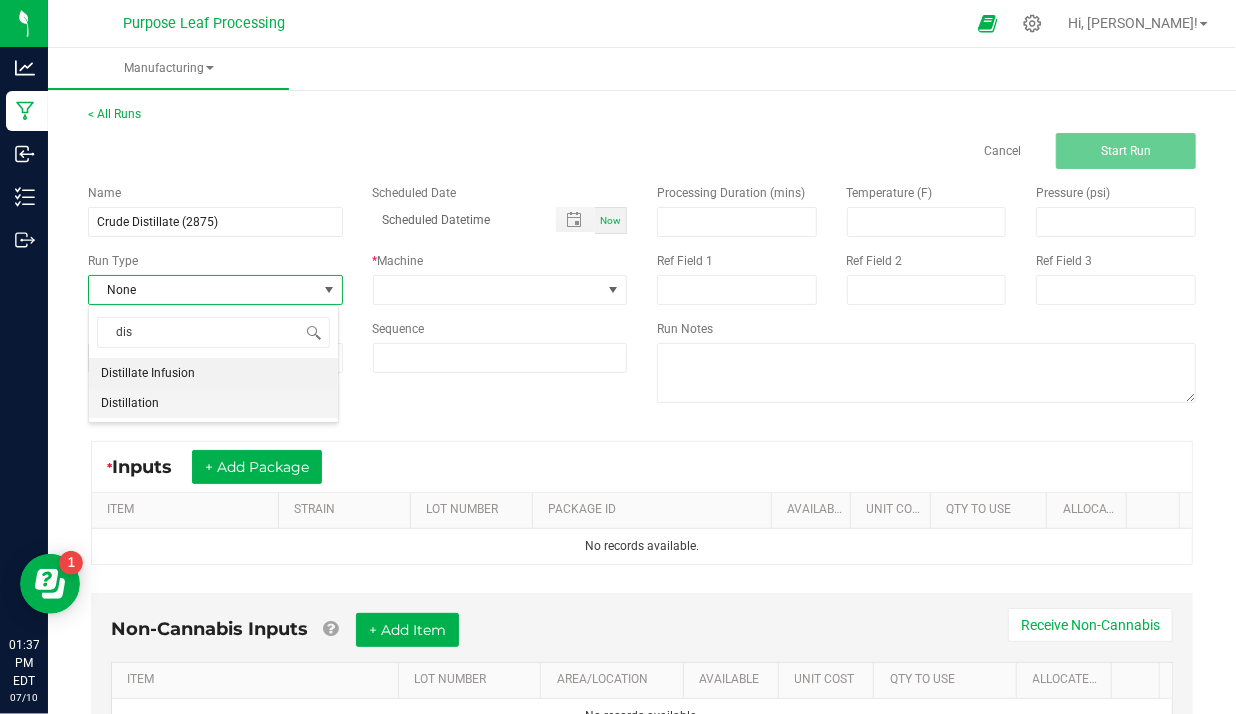 click on "Distillation" at bounding box center [213, 403] 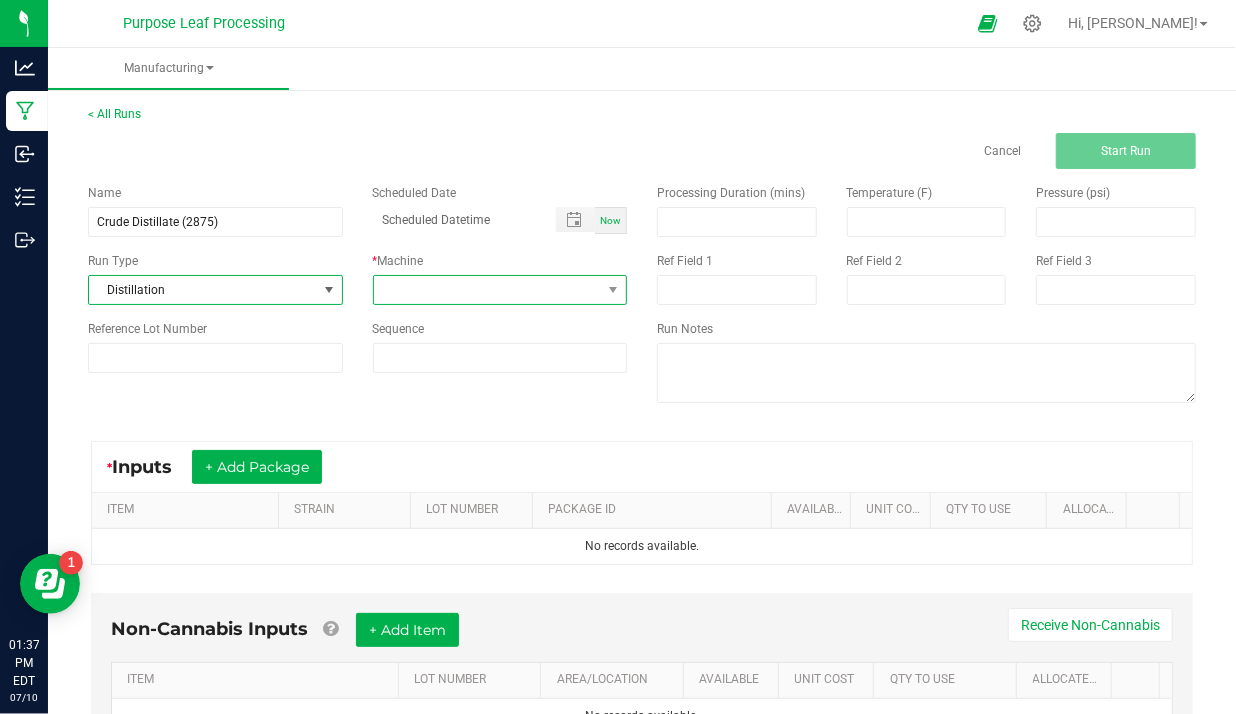 click at bounding box center (488, 290) 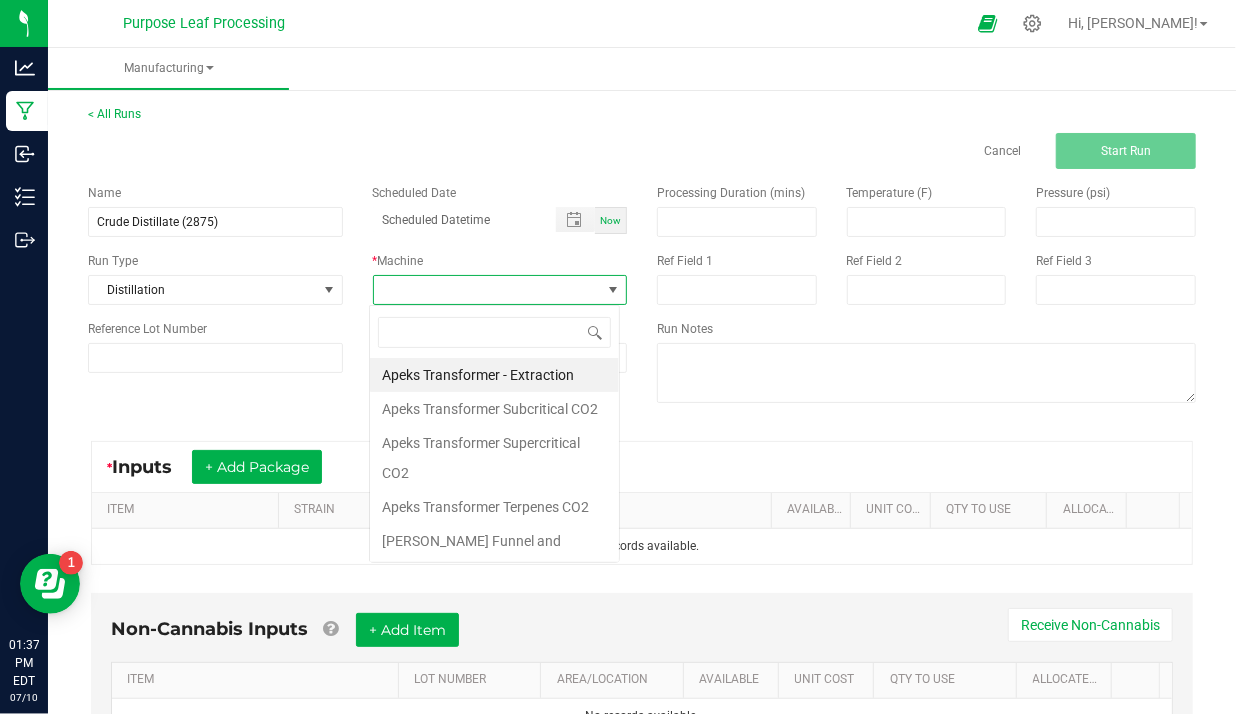scroll, scrollTop: 99970, scrollLeft: 99748, axis: both 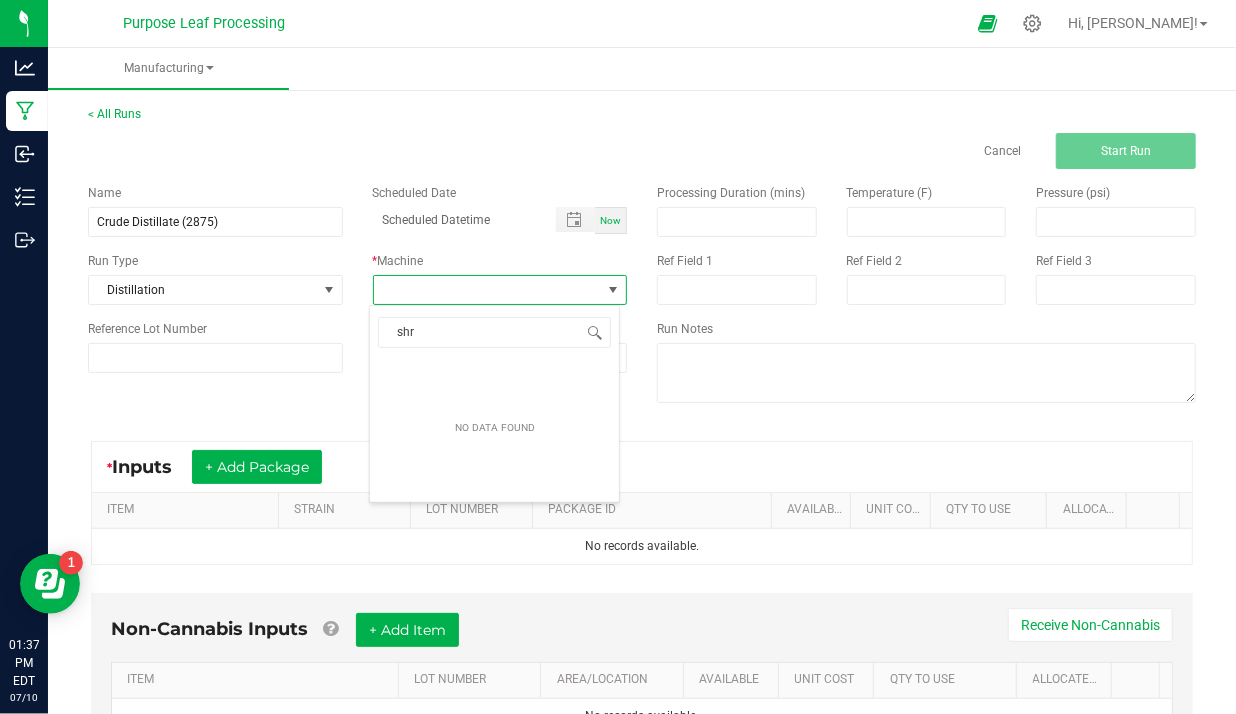 type on "sh" 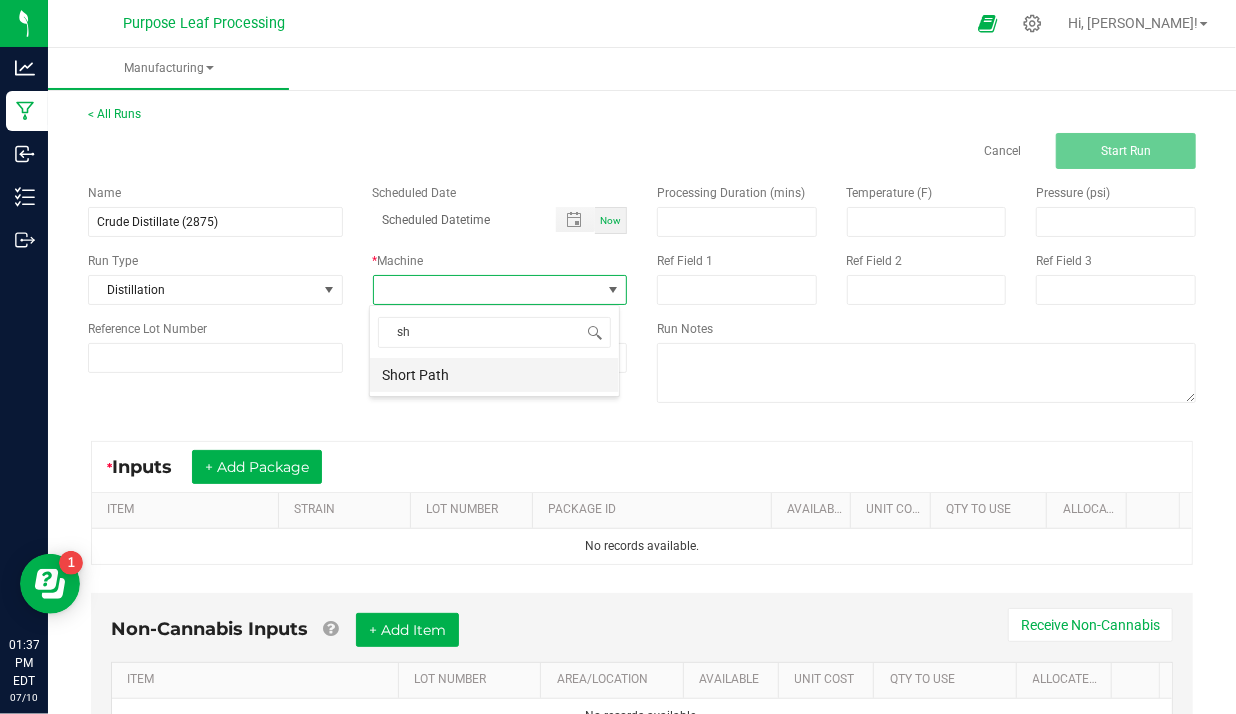 click on "Short Path" at bounding box center (494, 375) 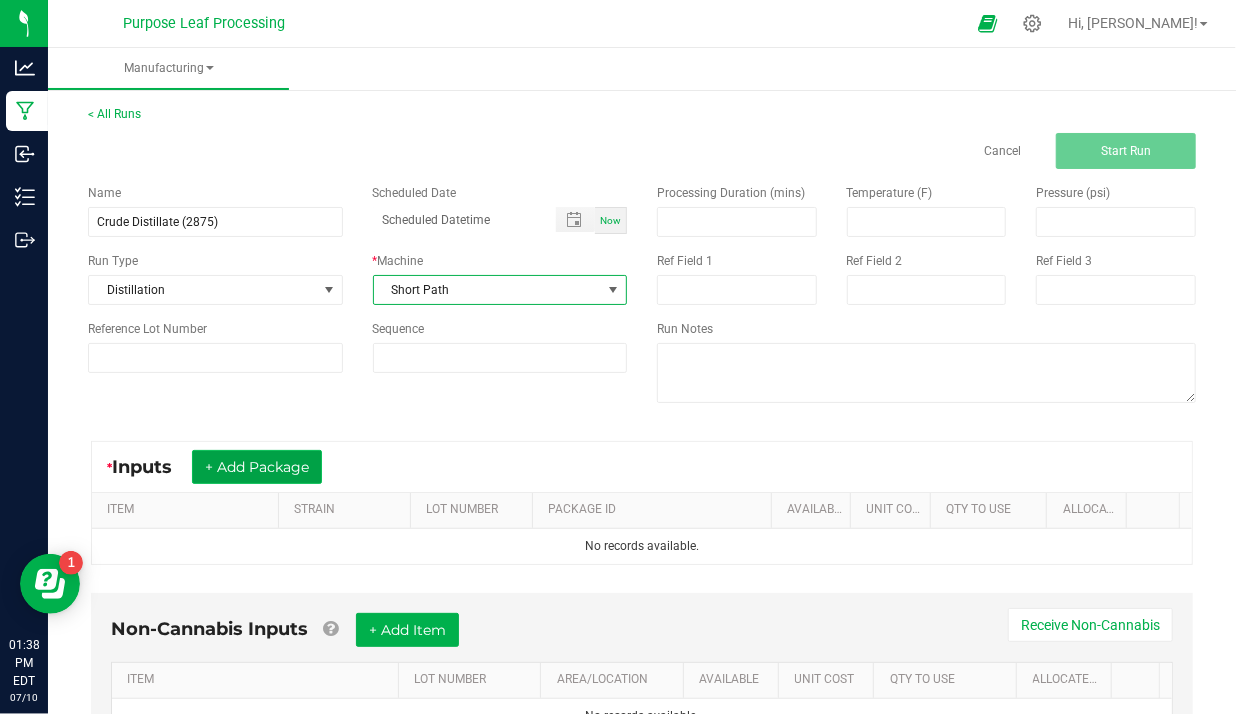 click on "+ Add Package" at bounding box center [257, 467] 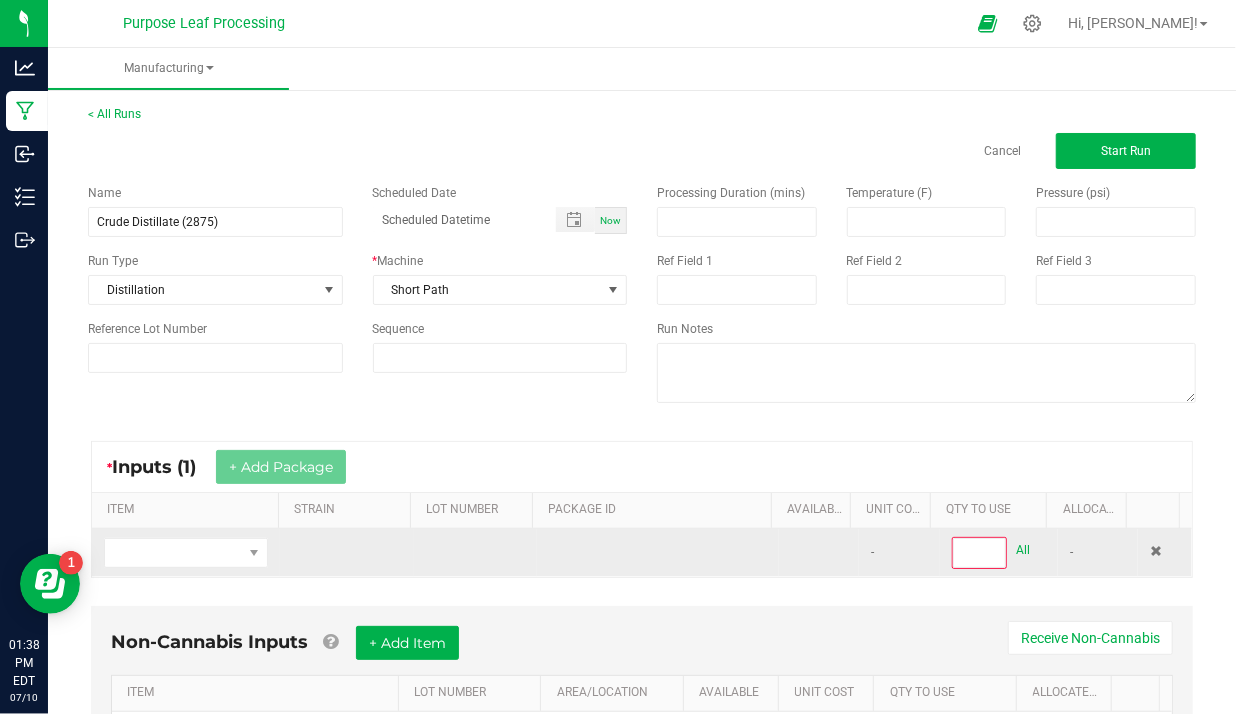 click at bounding box center (186, 553) 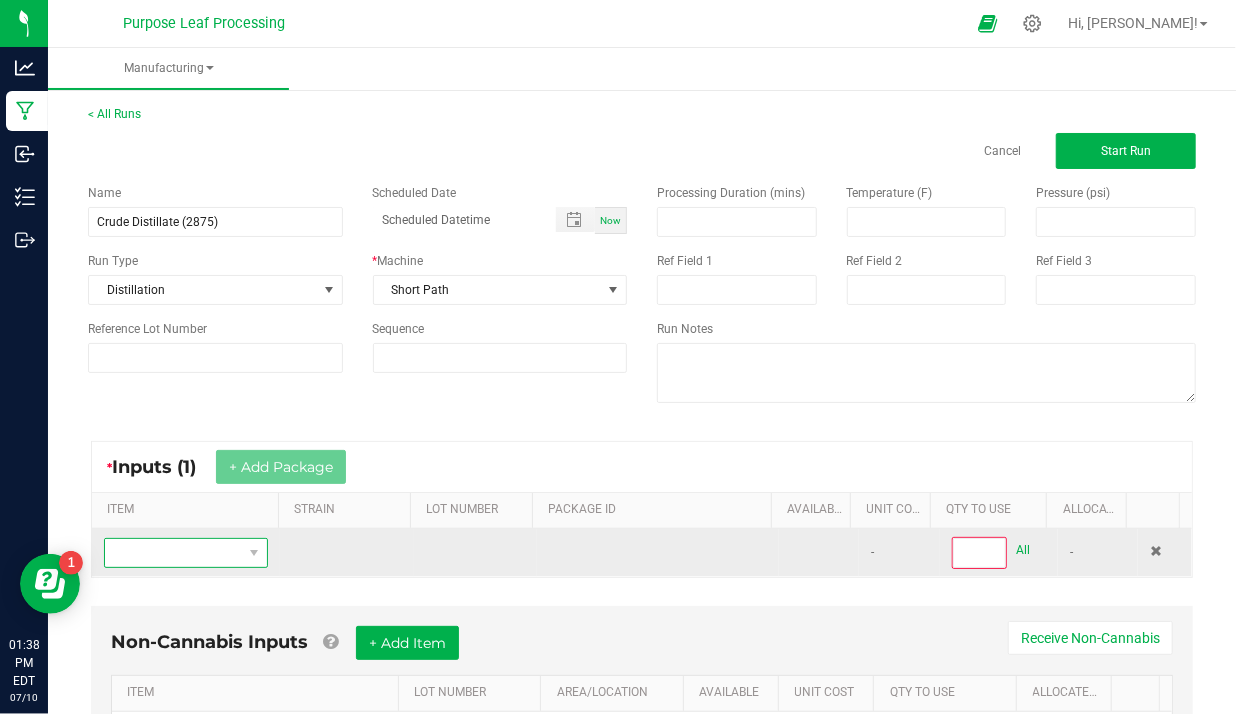 click at bounding box center [254, 553] 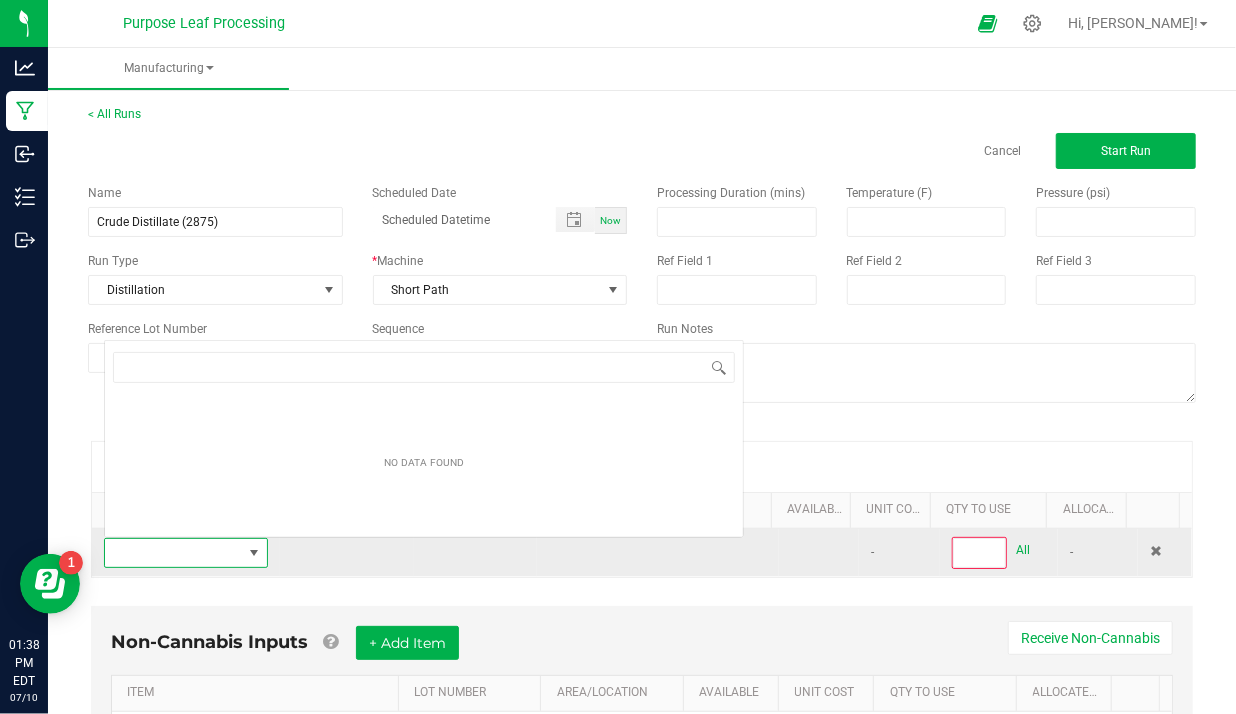 scroll, scrollTop: 99970, scrollLeft: 99840, axis: both 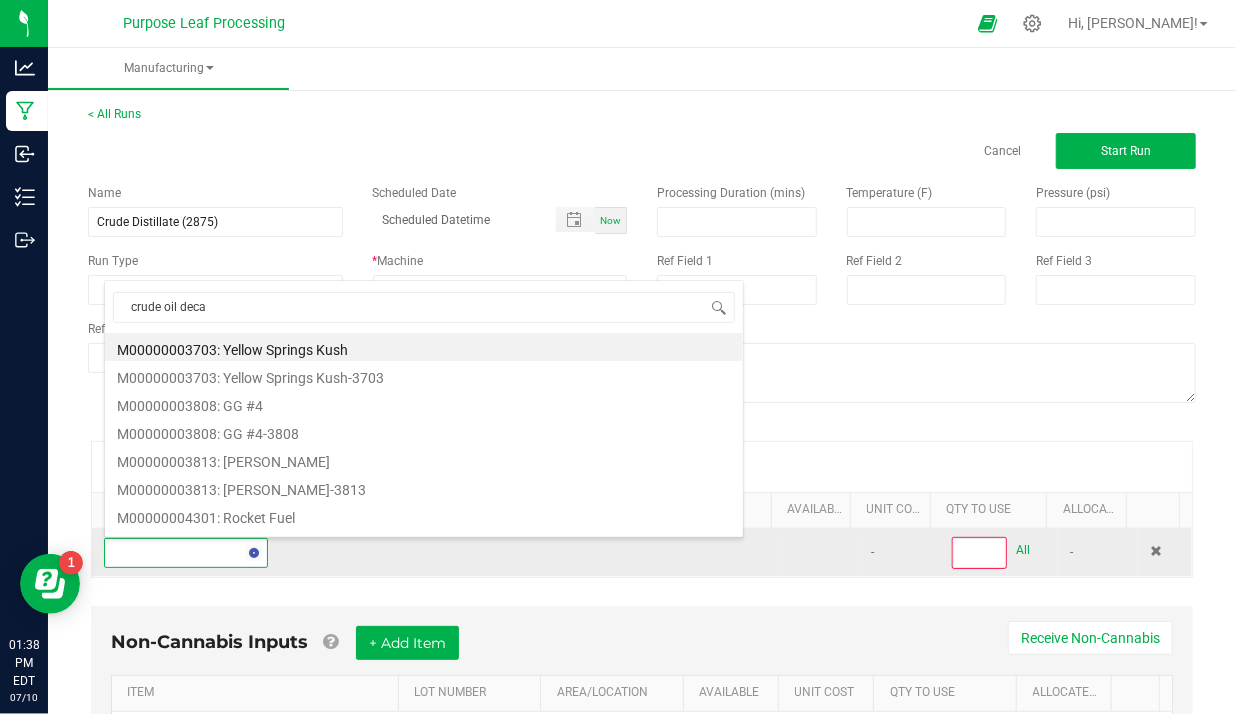 type on "crude oil decar" 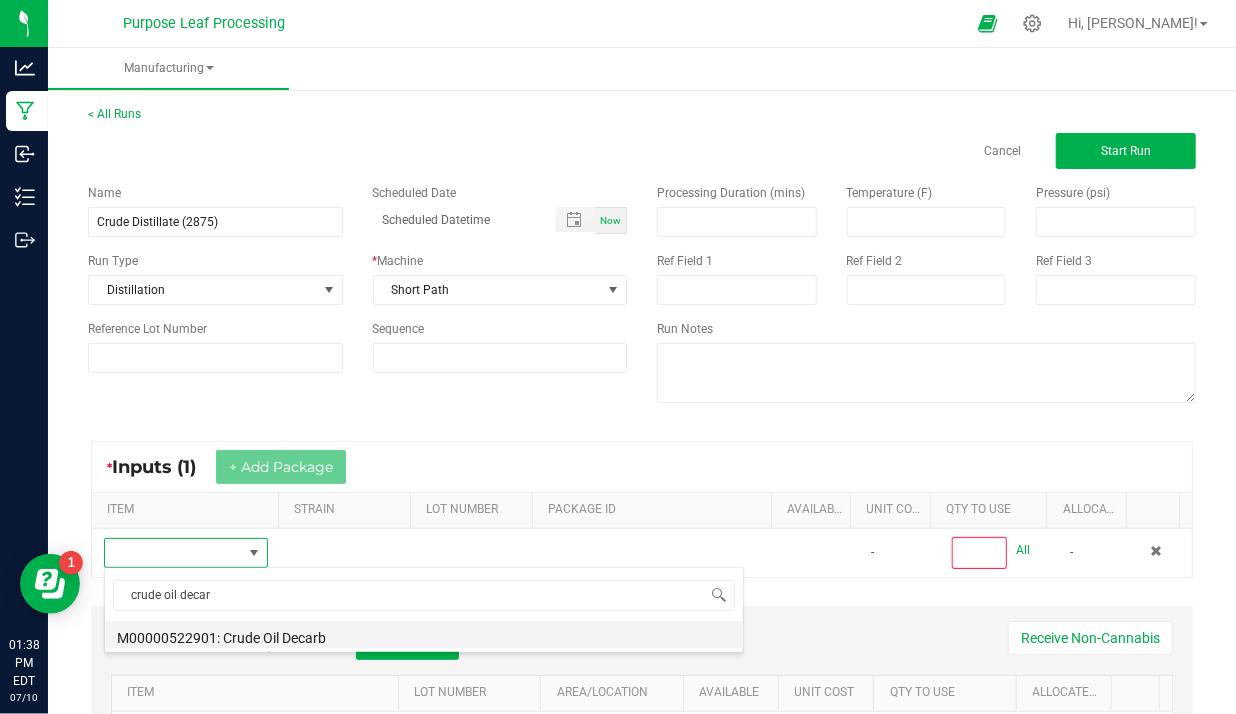 click on "M00000522901: Crude Oil Decarb" at bounding box center (424, 635) 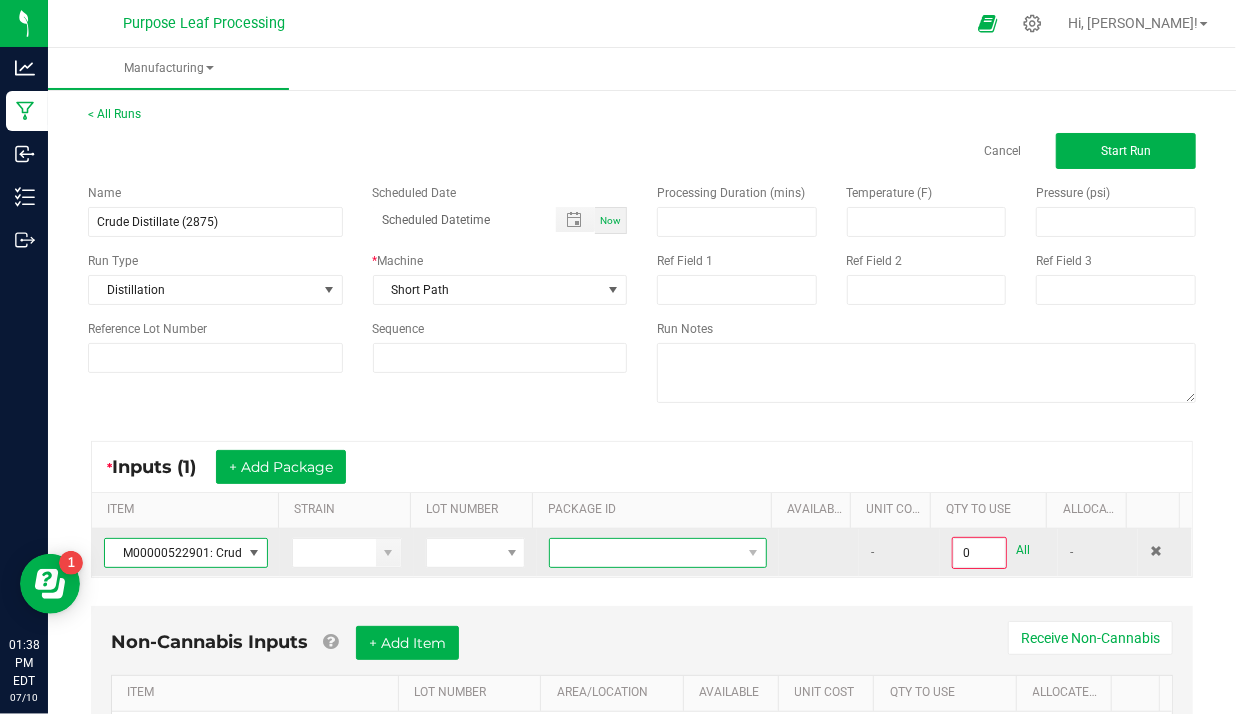 click at bounding box center [645, 553] 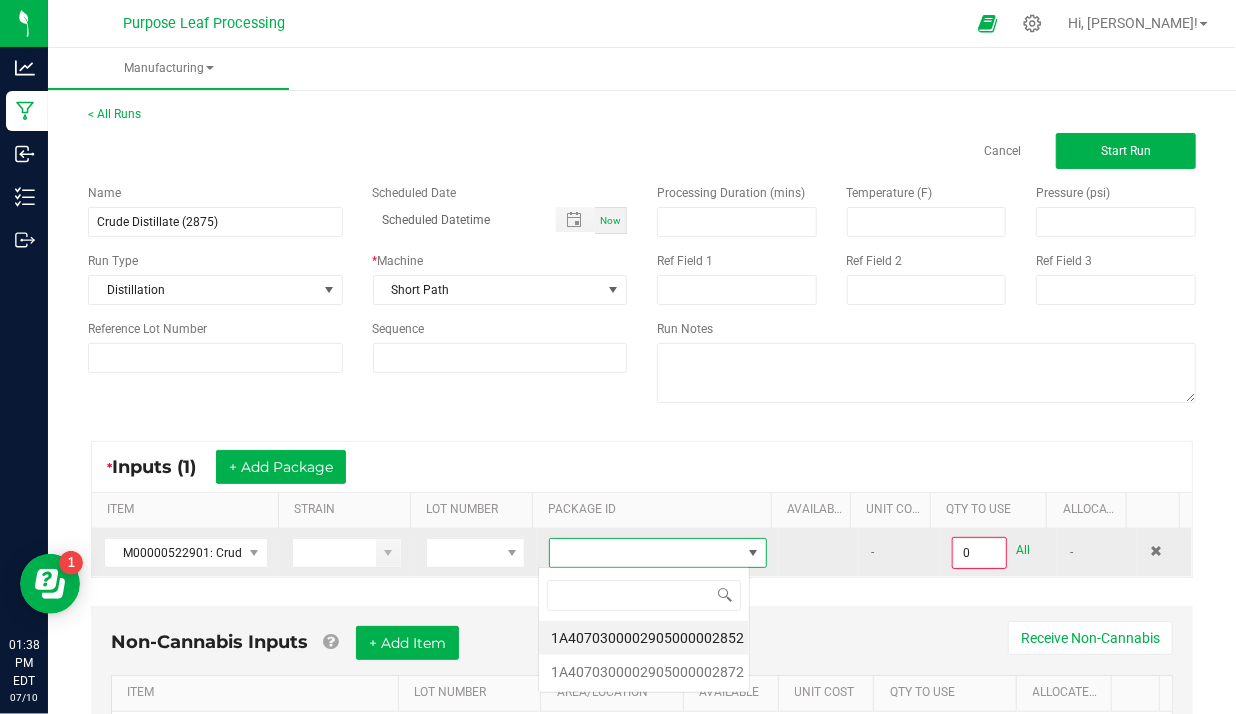 scroll, scrollTop: 99970, scrollLeft: 99788, axis: both 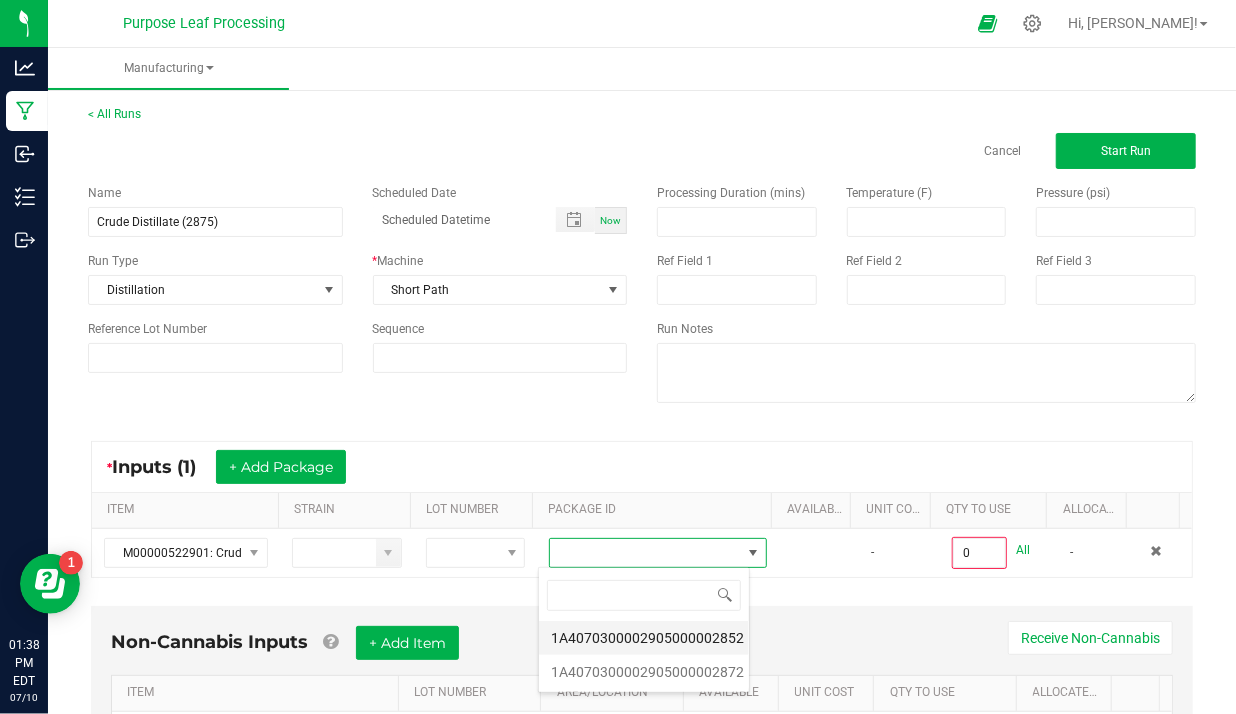 click on "1A4070300002905000002852" at bounding box center [644, 638] 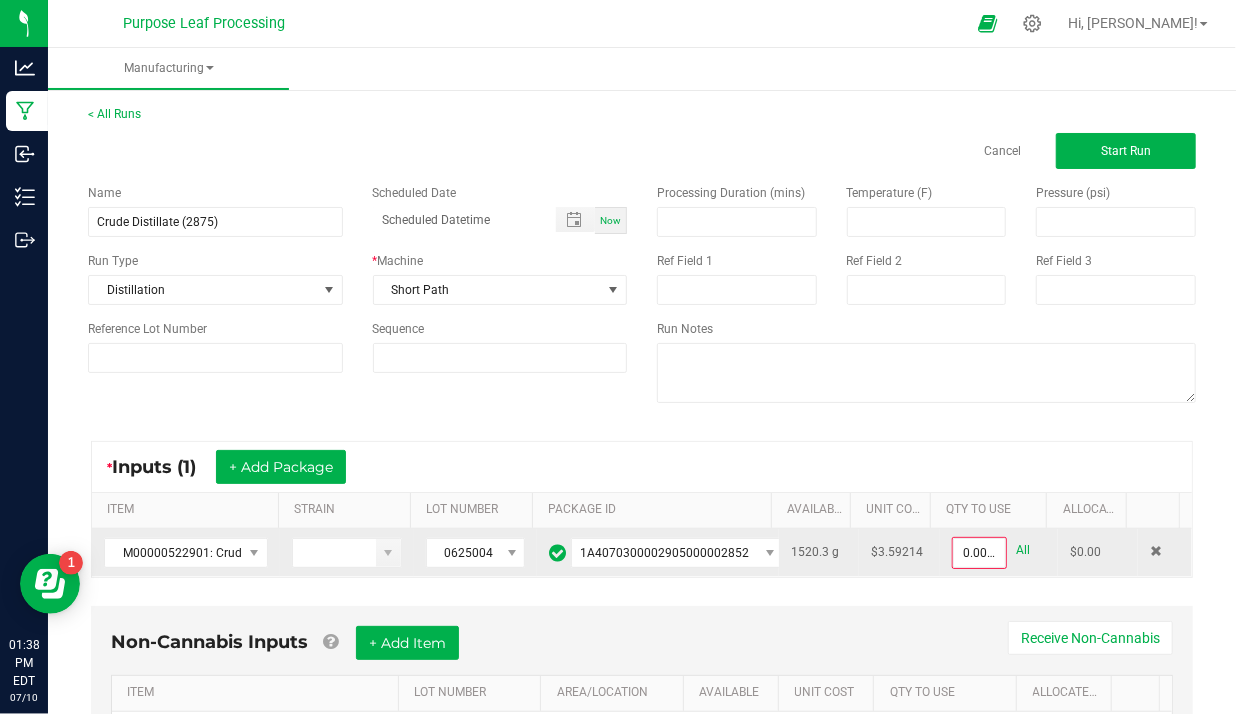 click on "All" at bounding box center [1023, 550] 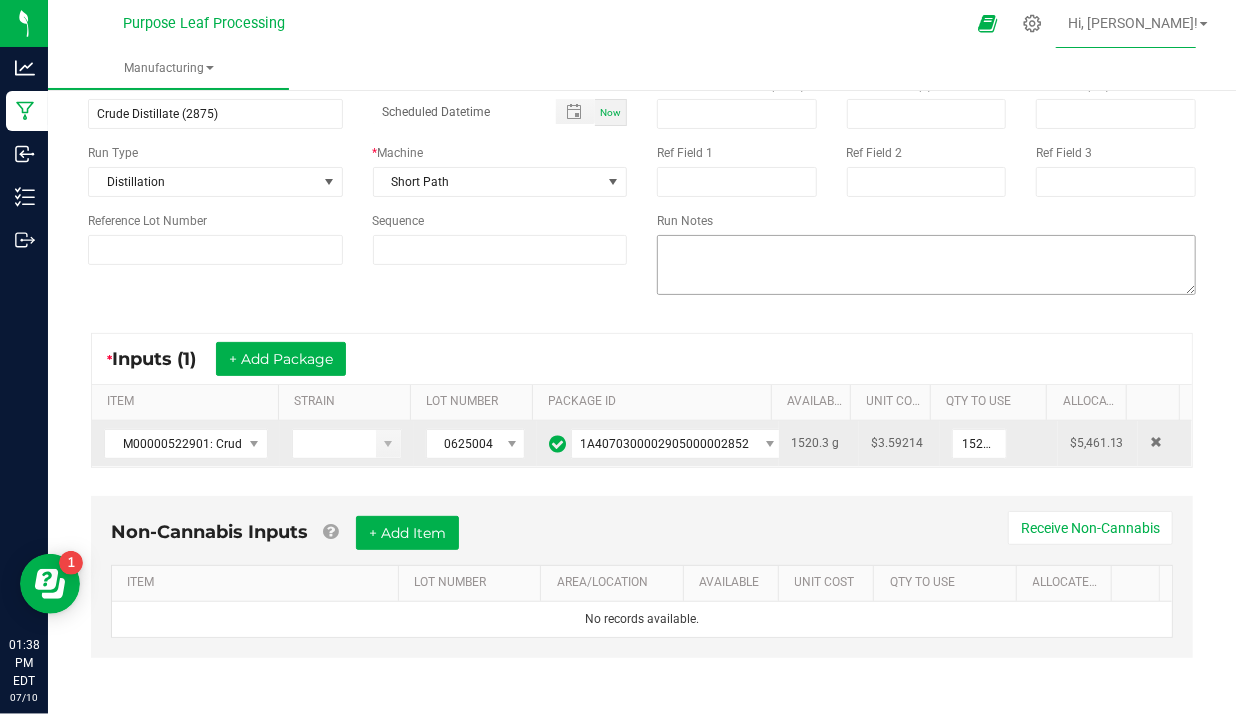 scroll, scrollTop: 32, scrollLeft: 0, axis: vertical 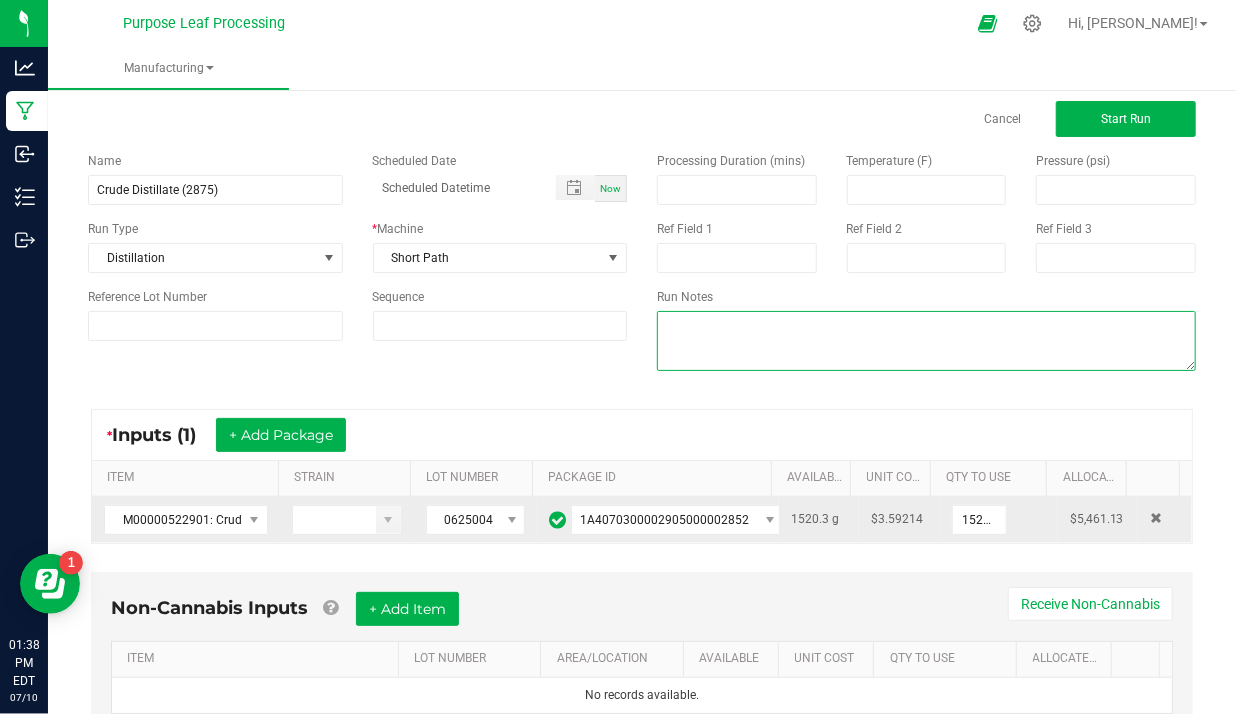 click at bounding box center [926, 341] 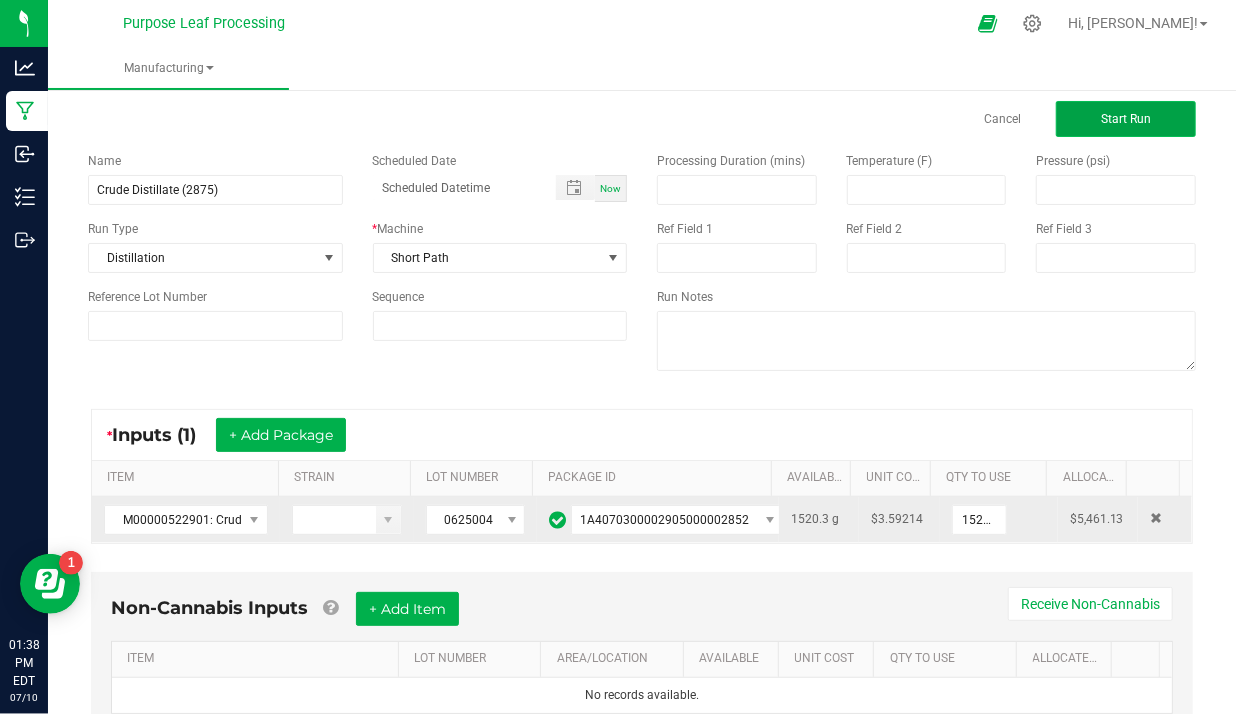 click on "Start Run" 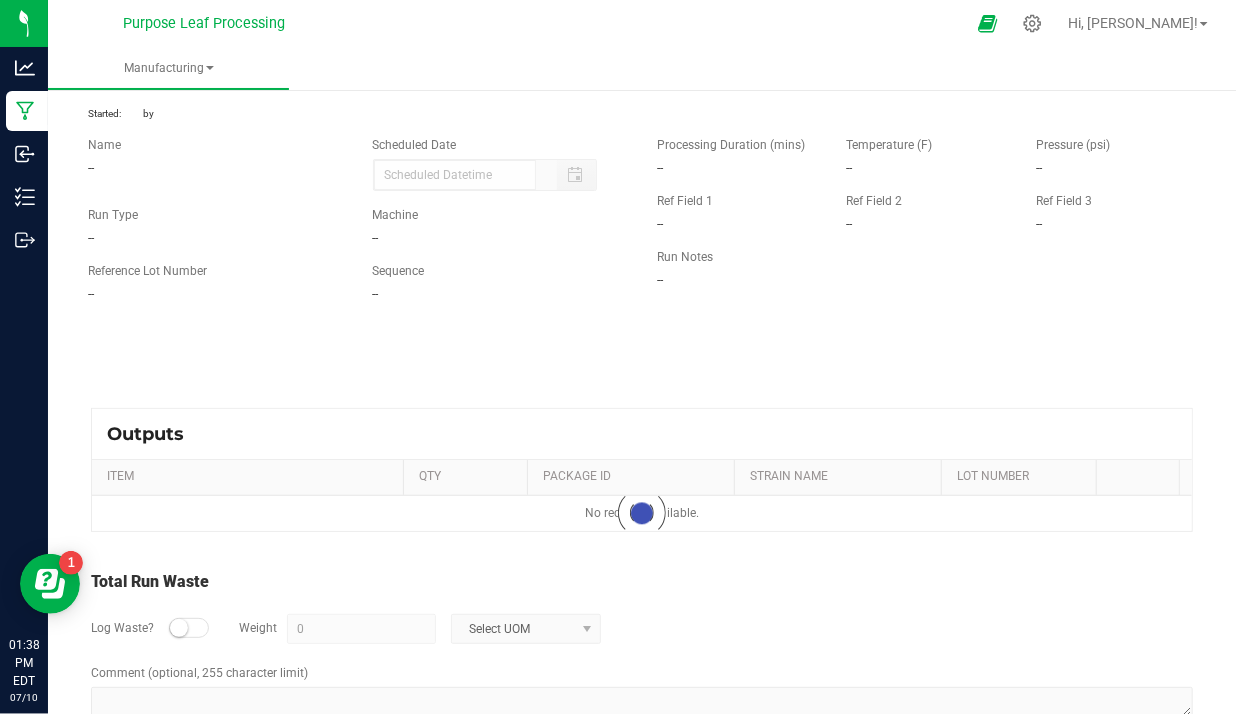 scroll, scrollTop: 0, scrollLeft: 0, axis: both 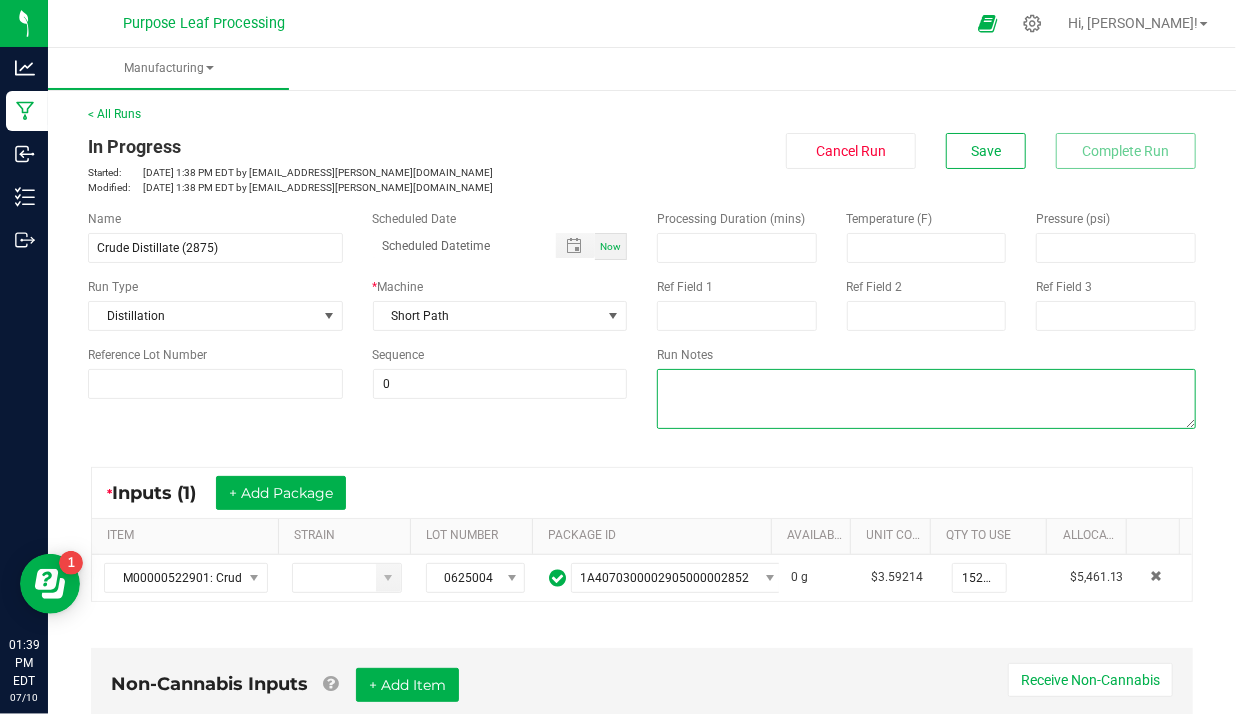 click at bounding box center [926, 399] 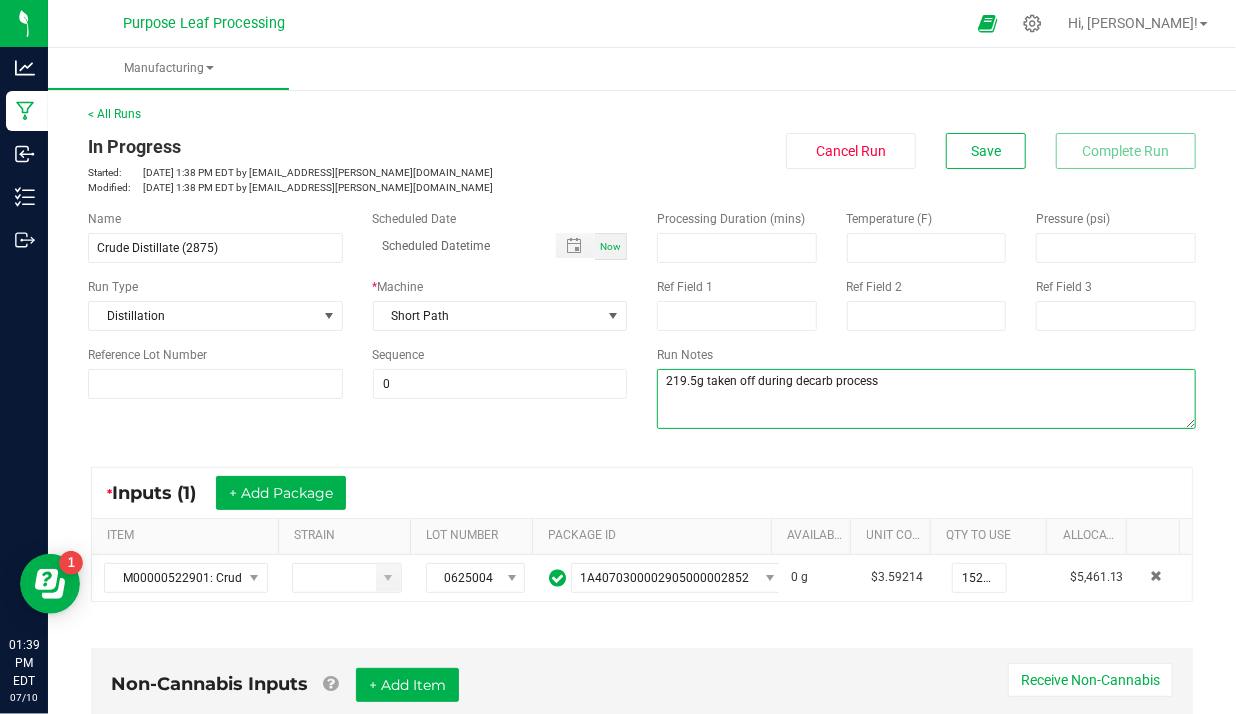click at bounding box center [926, 399] 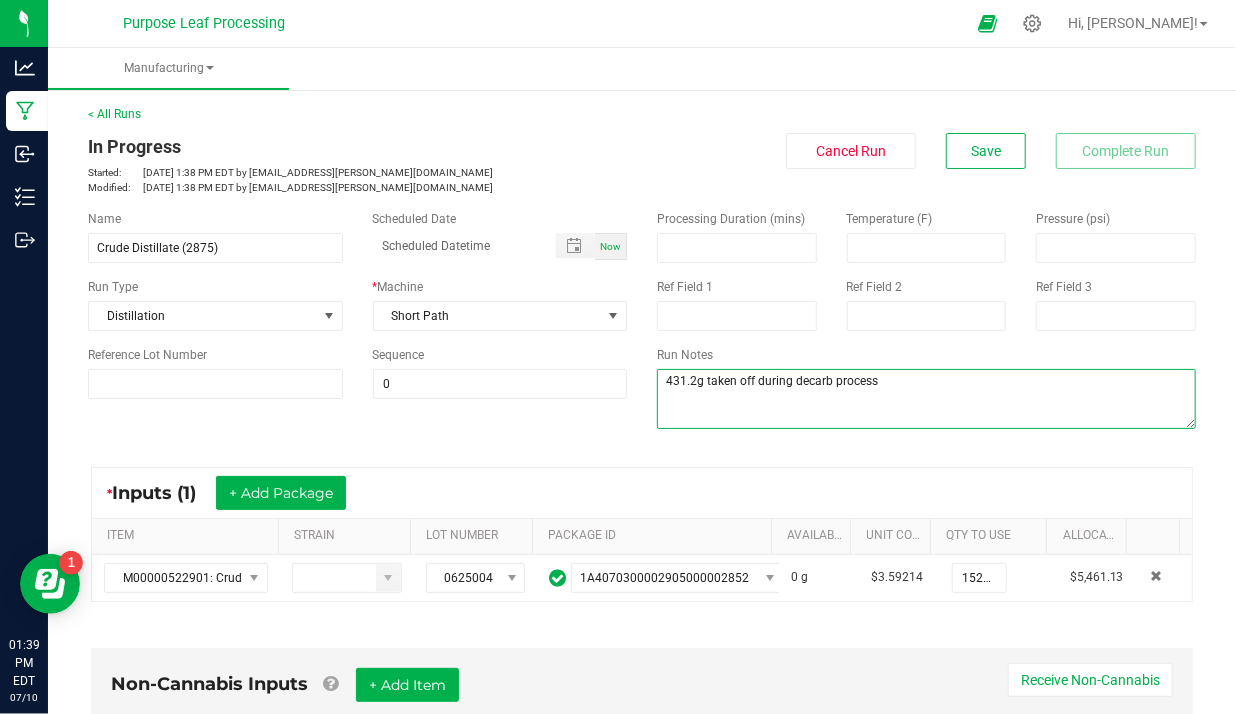 click at bounding box center (926, 399) 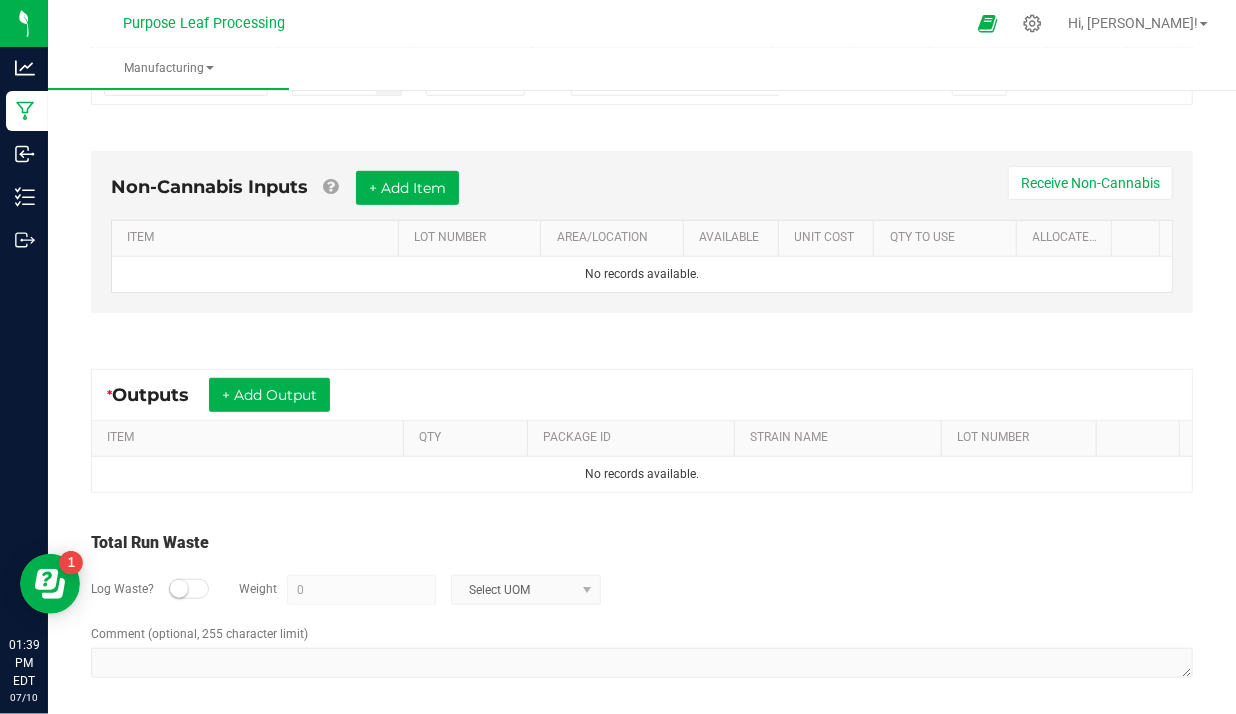 scroll, scrollTop: 501, scrollLeft: 0, axis: vertical 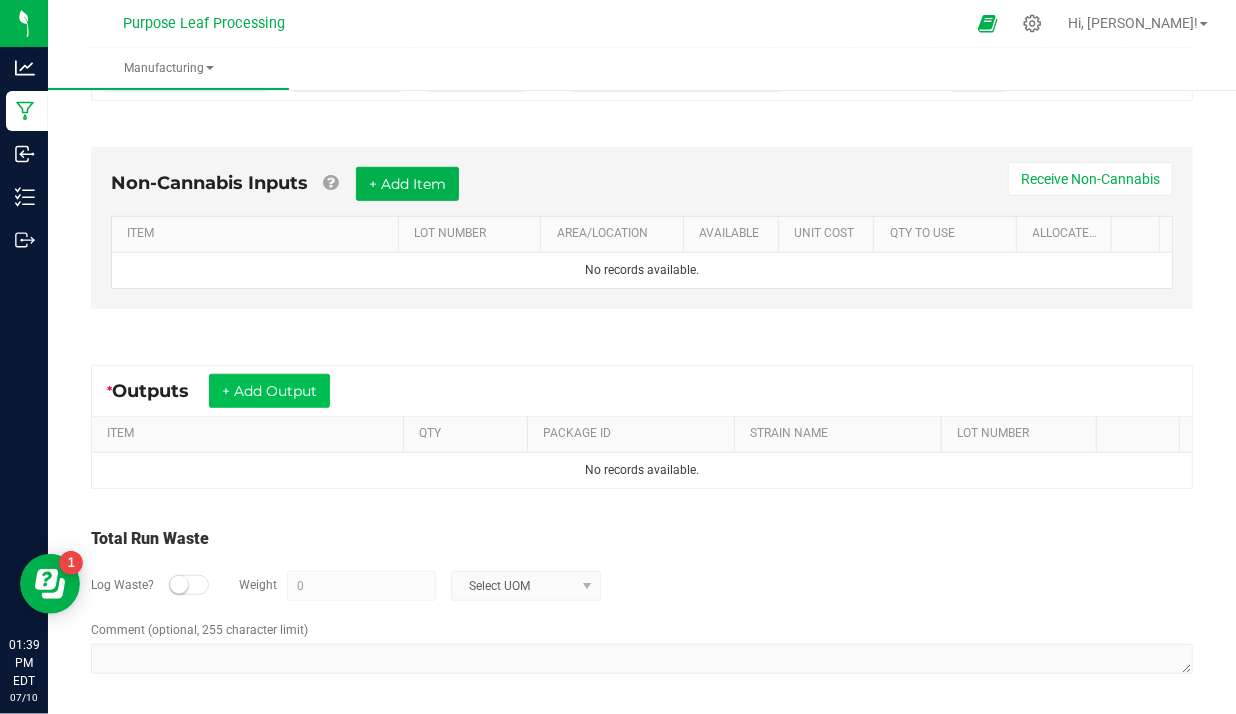 type on "431.2g taken off during decarb process." 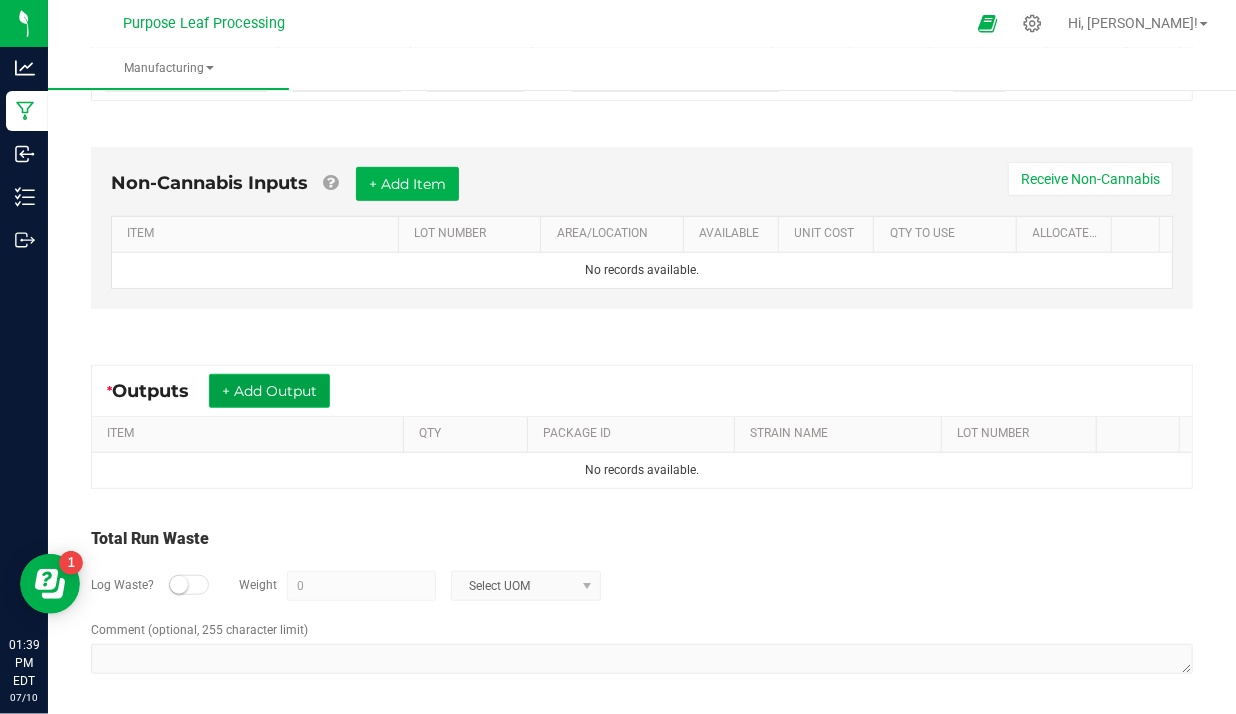 click on "+ Add Output" at bounding box center [269, 391] 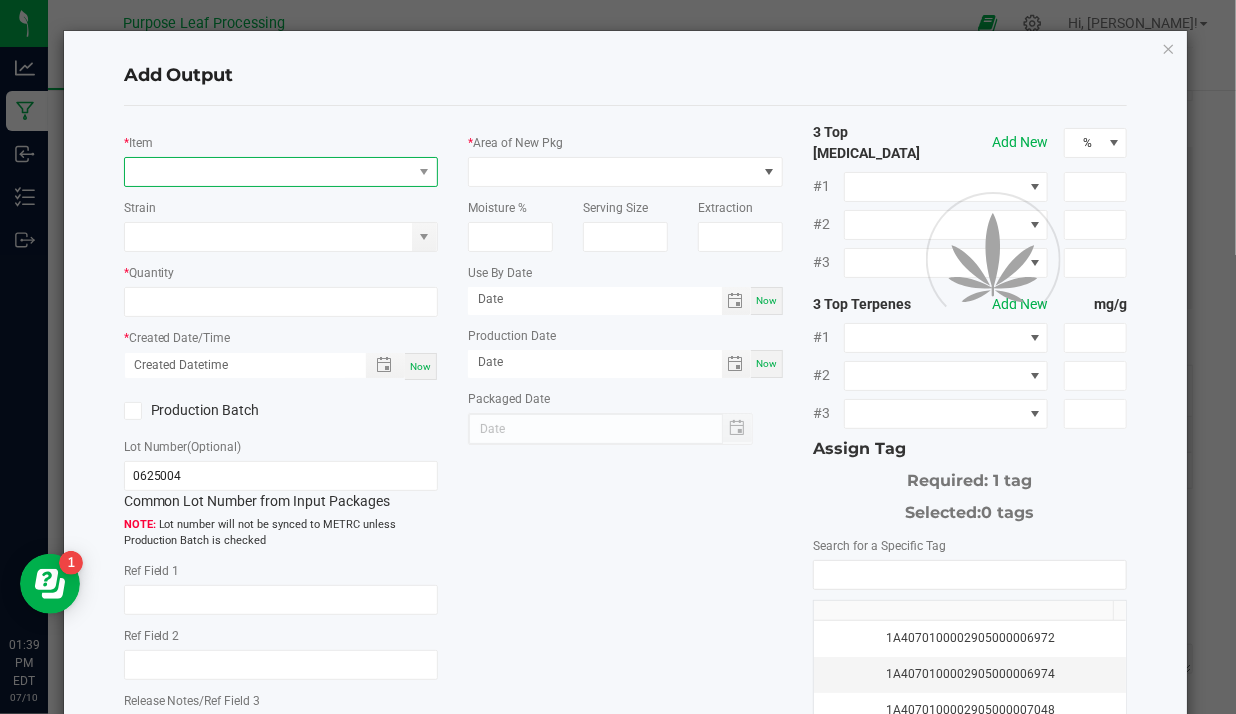 click at bounding box center [269, 172] 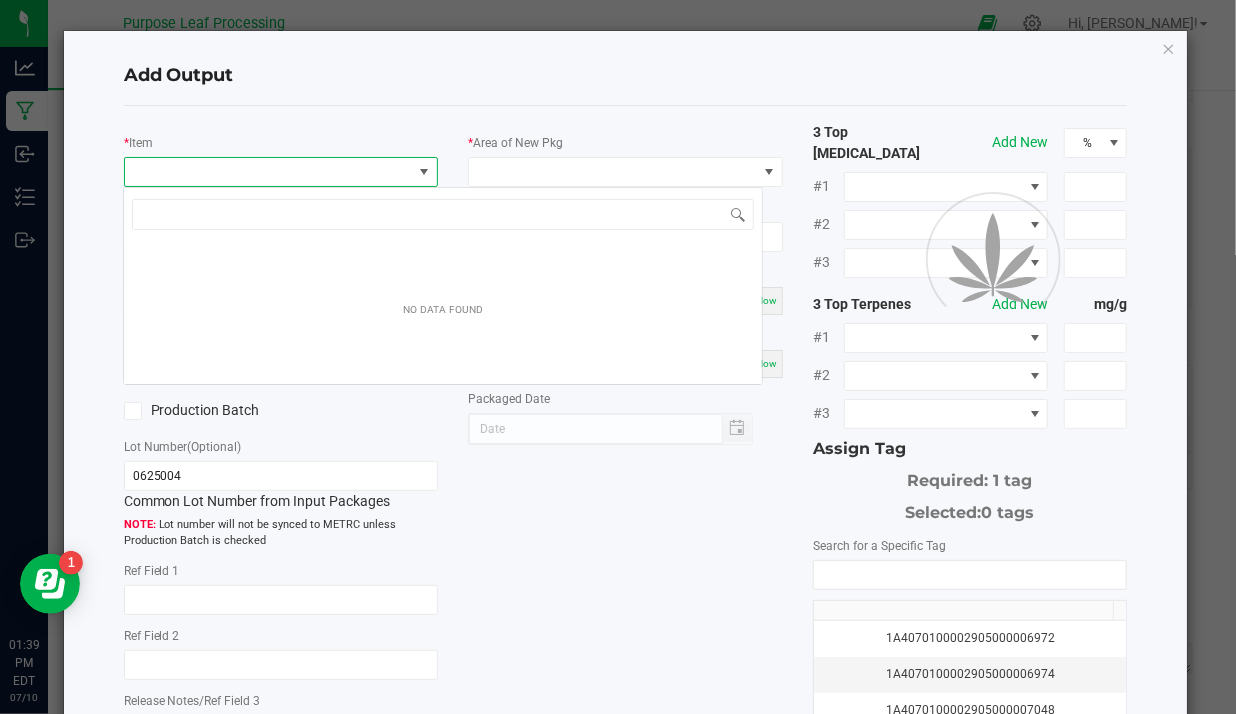 scroll, scrollTop: 99970, scrollLeft: 99689, axis: both 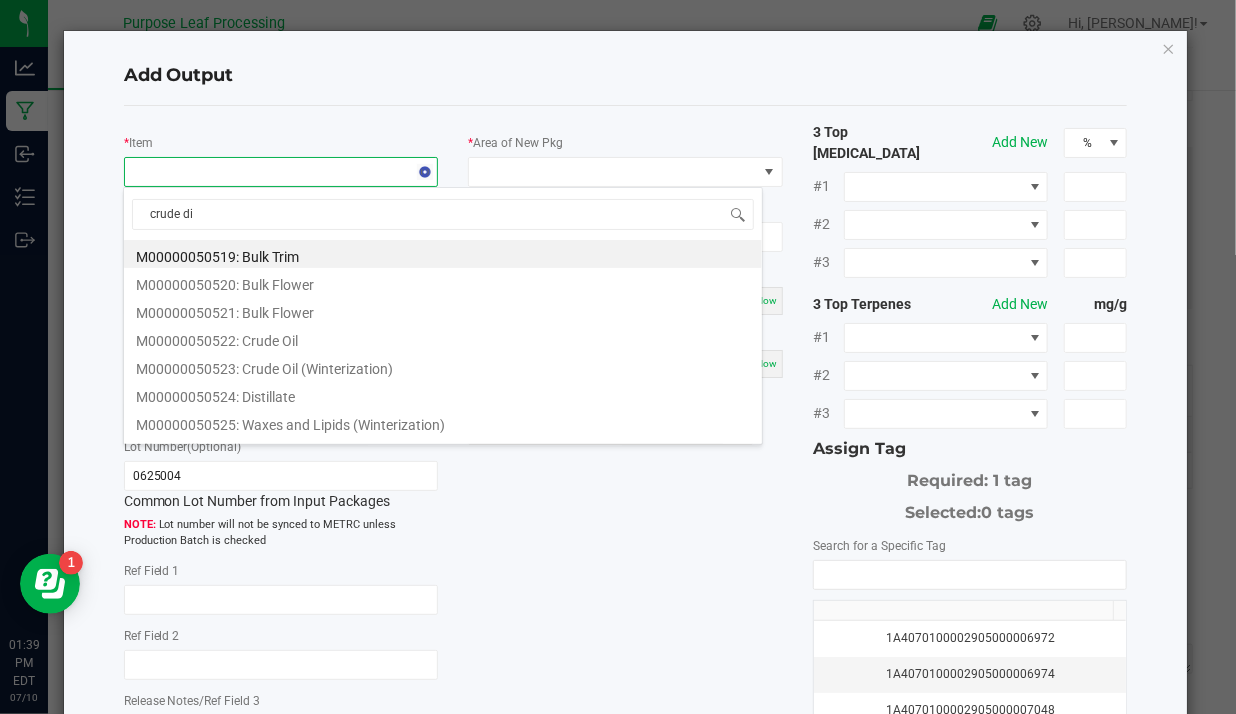 type on "crude dis" 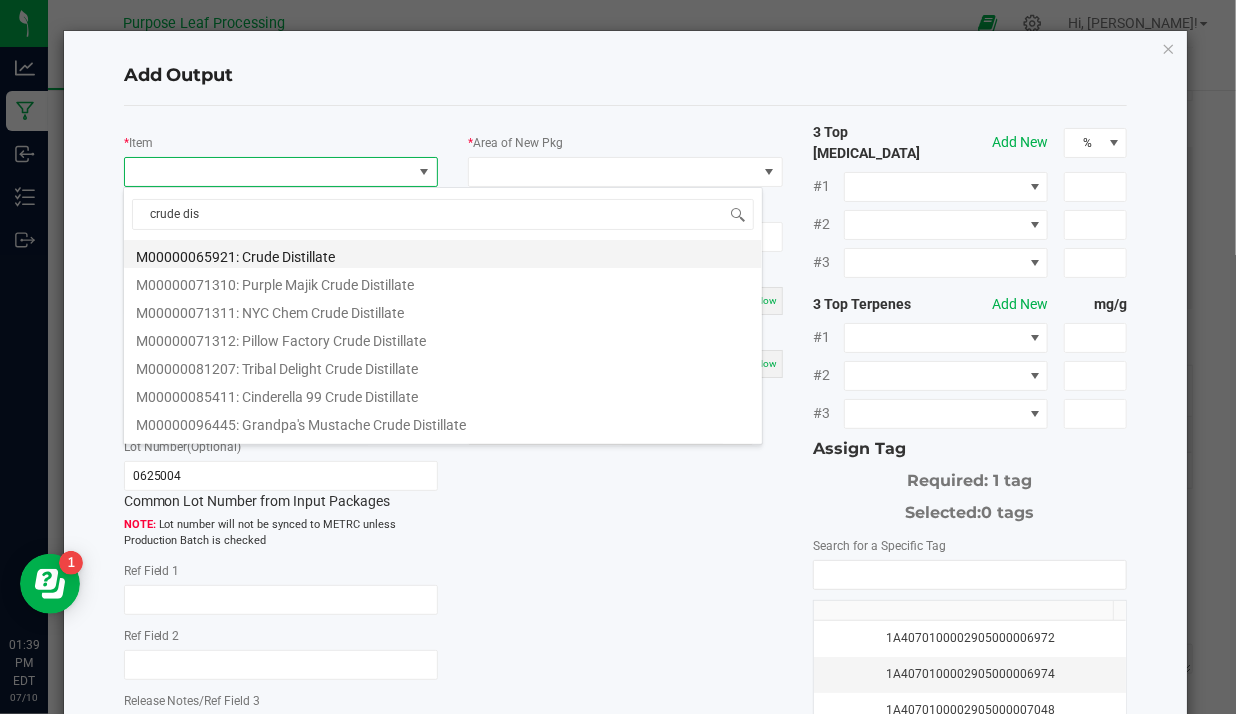 click on "M00000065921: Crude Distillate" at bounding box center [443, 254] 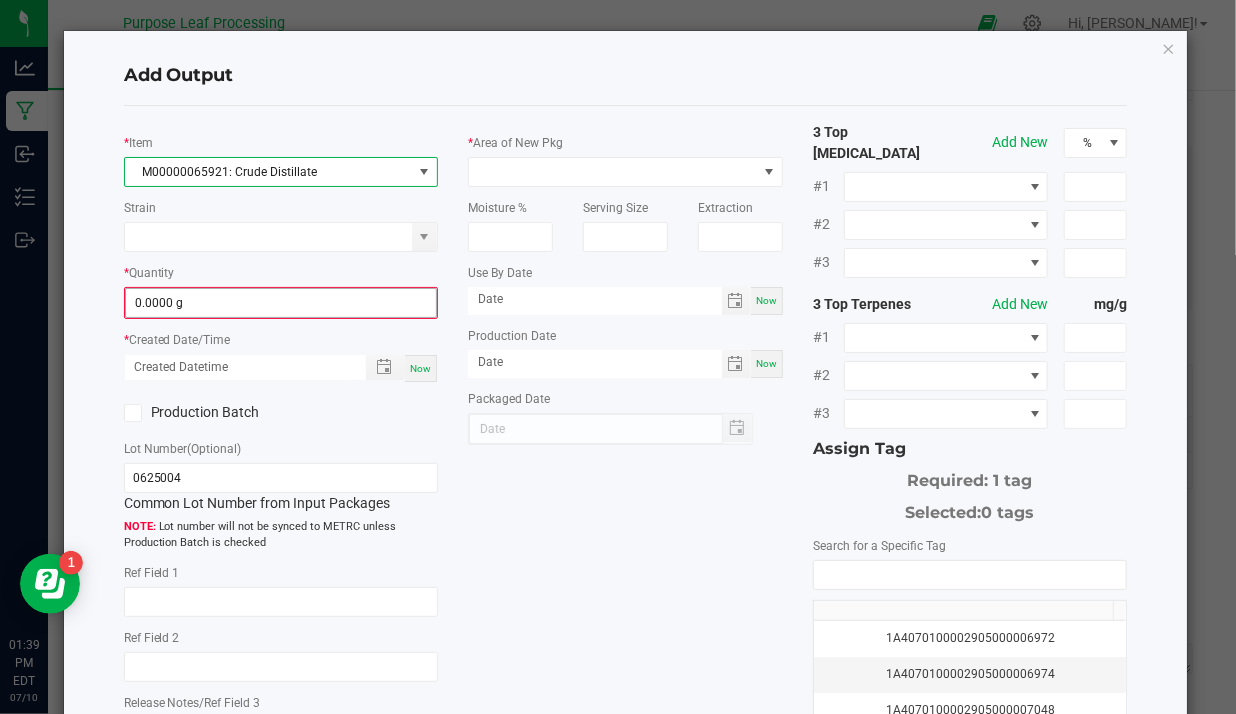type on "0" 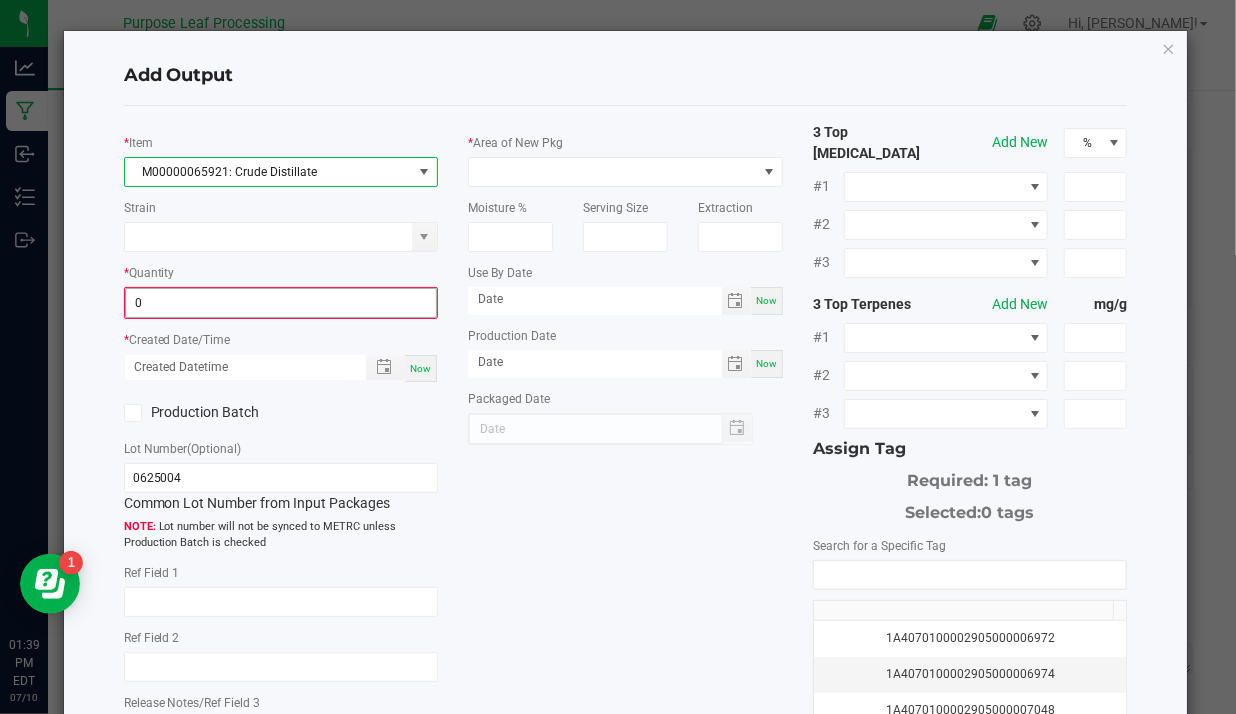click on "0" at bounding box center (281, 303) 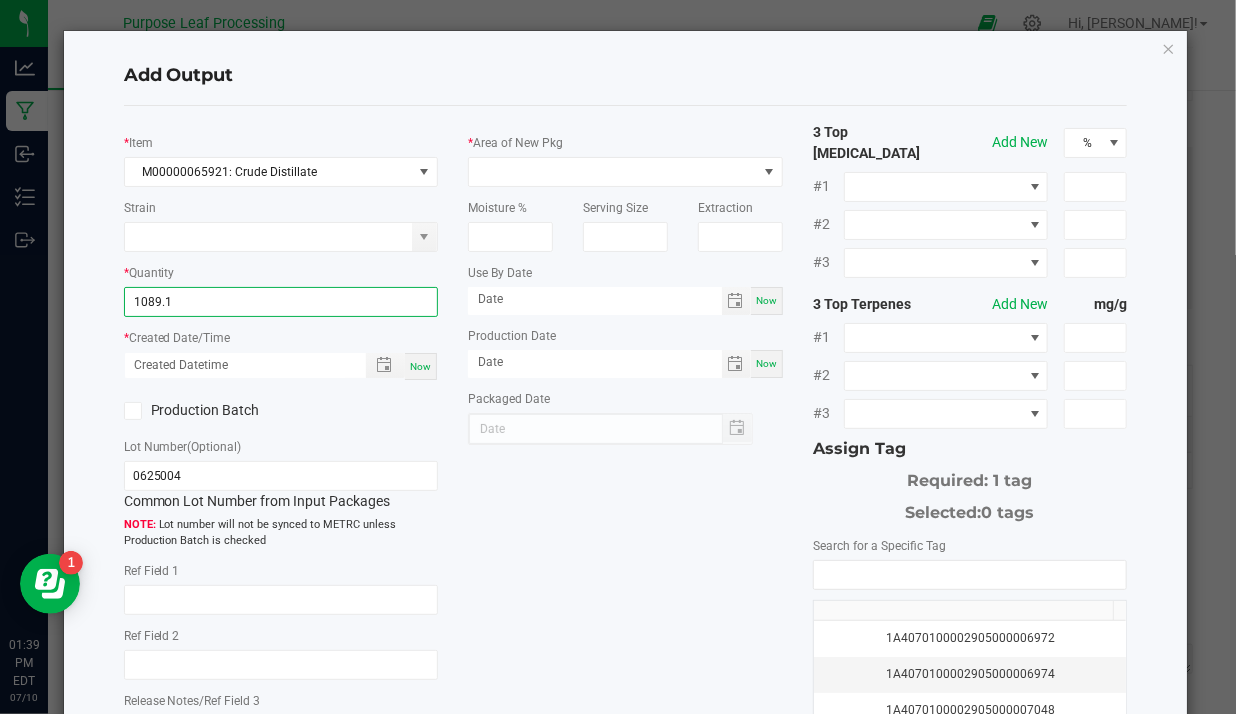 type on "1089.1000 g" 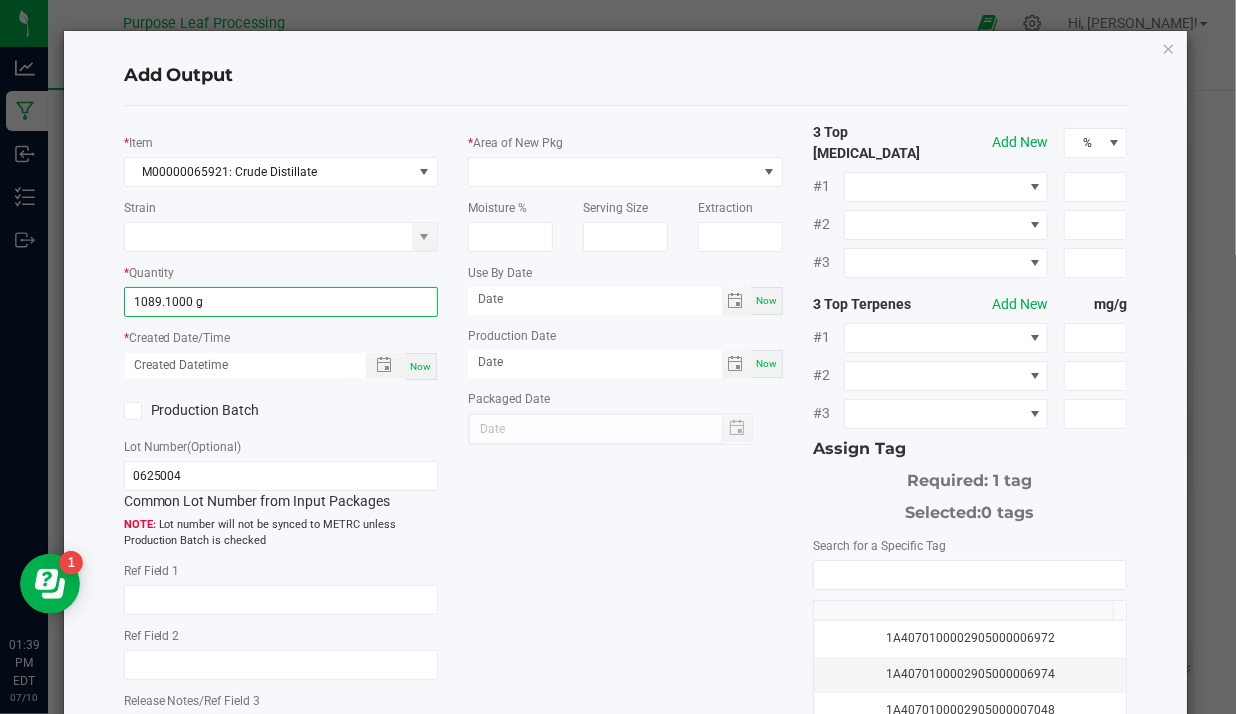 click on "Now" at bounding box center (420, 366) 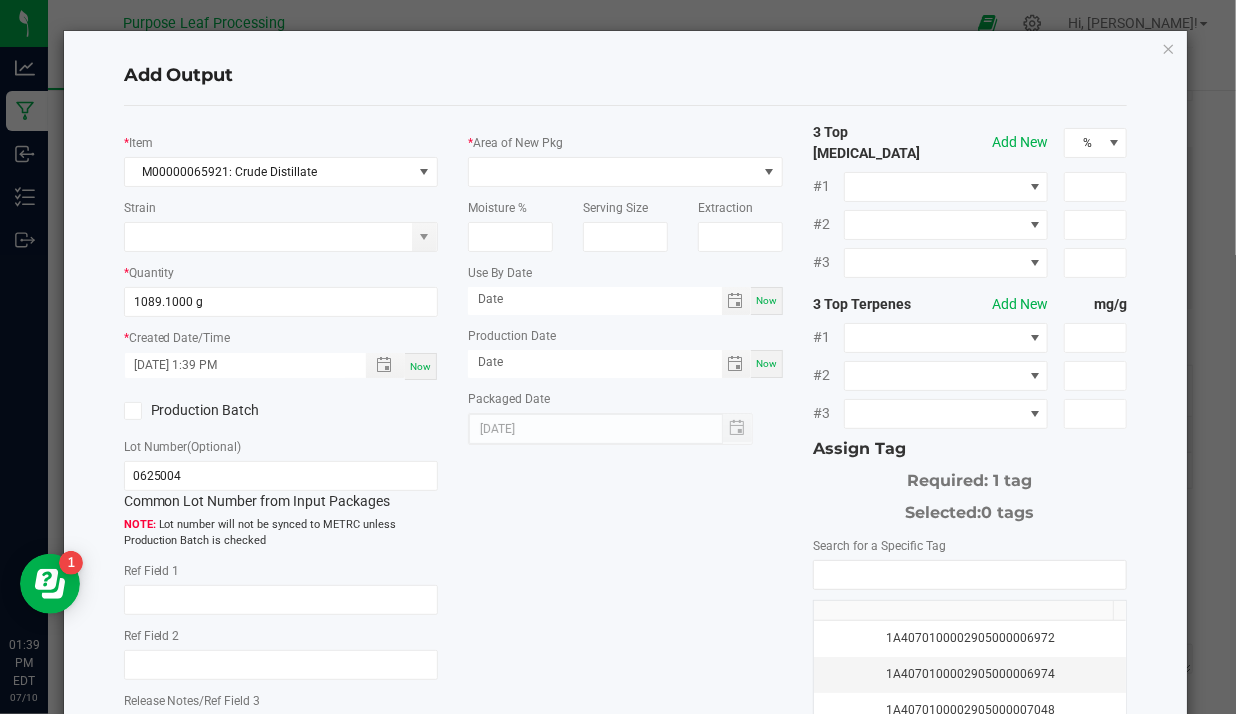 click 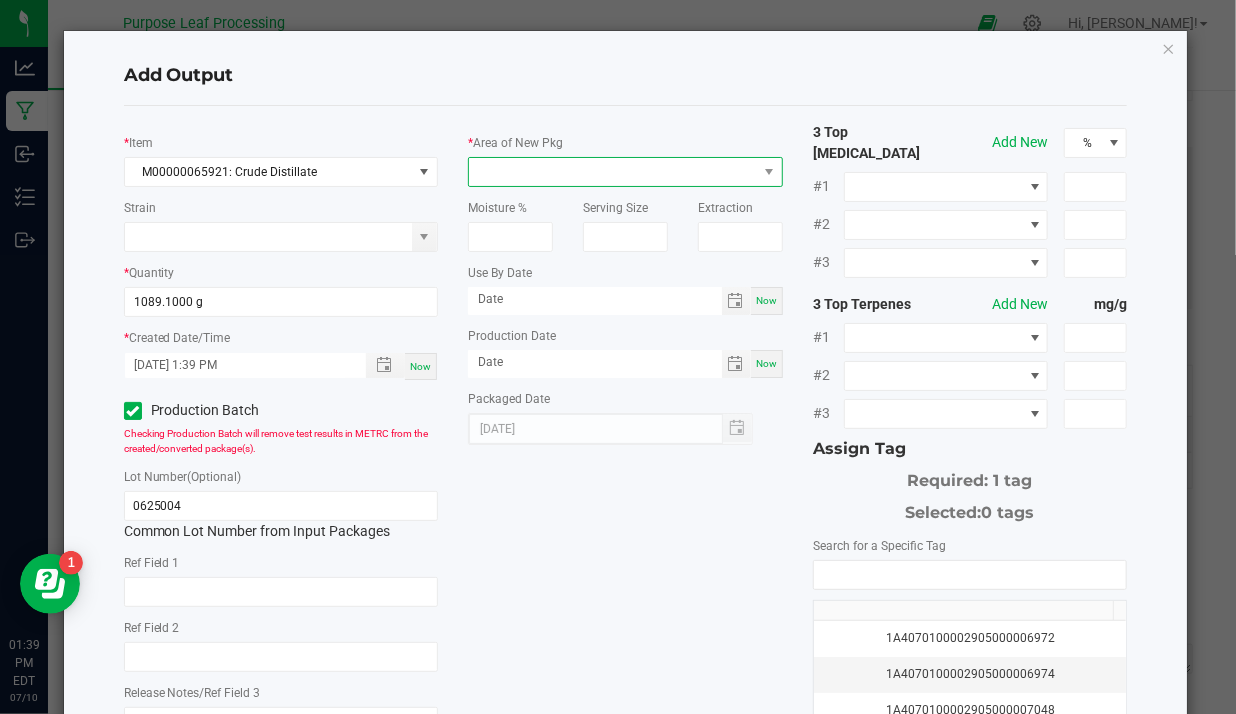 click at bounding box center [613, 172] 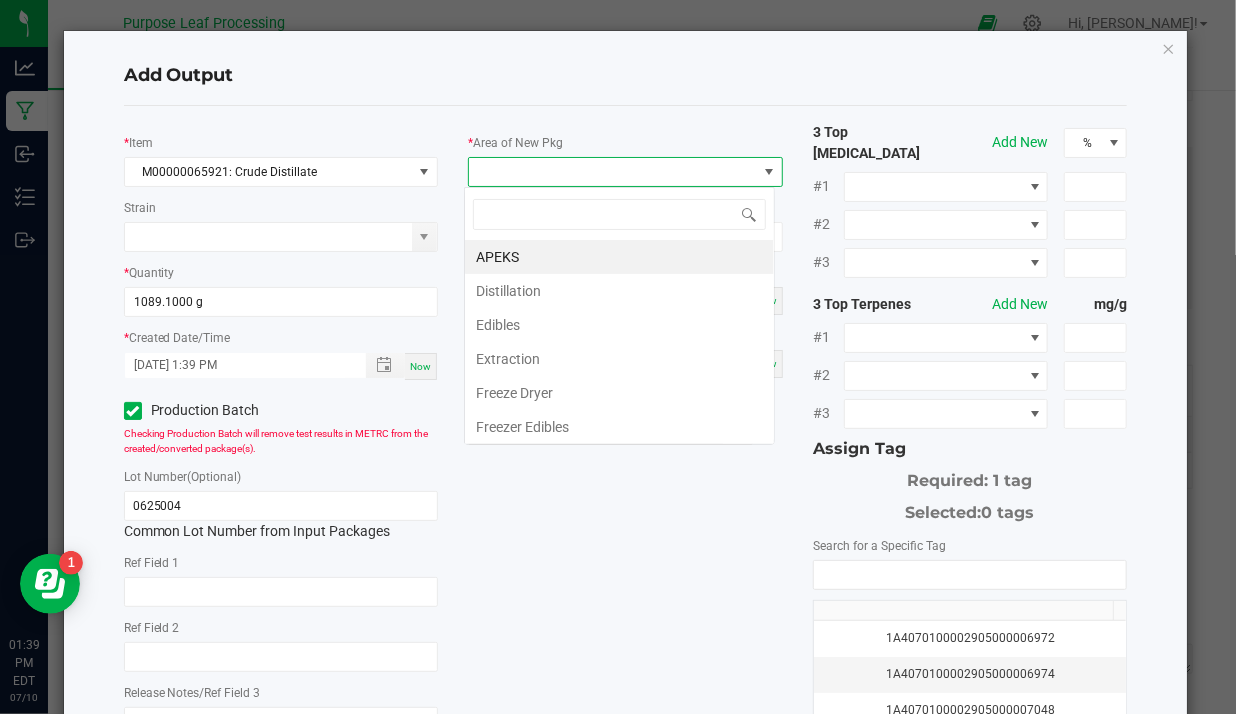 scroll, scrollTop: 99970, scrollLeft: 99689, axis: both 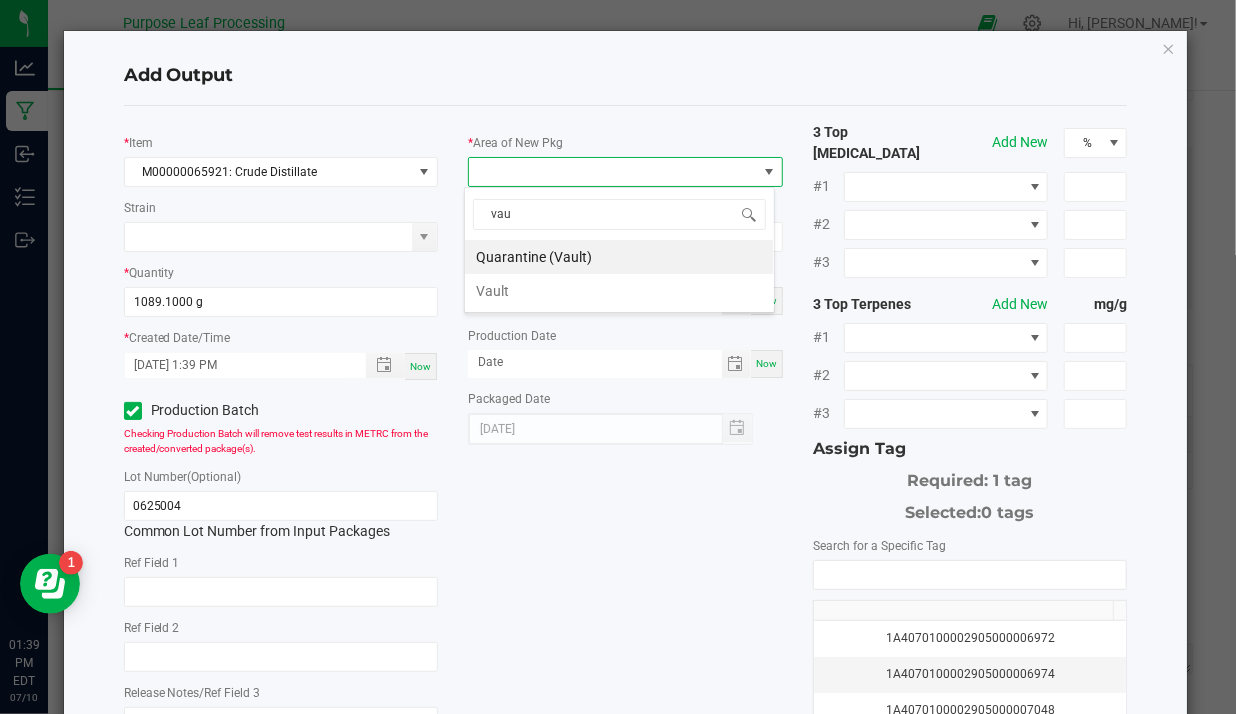 type on "vaul" 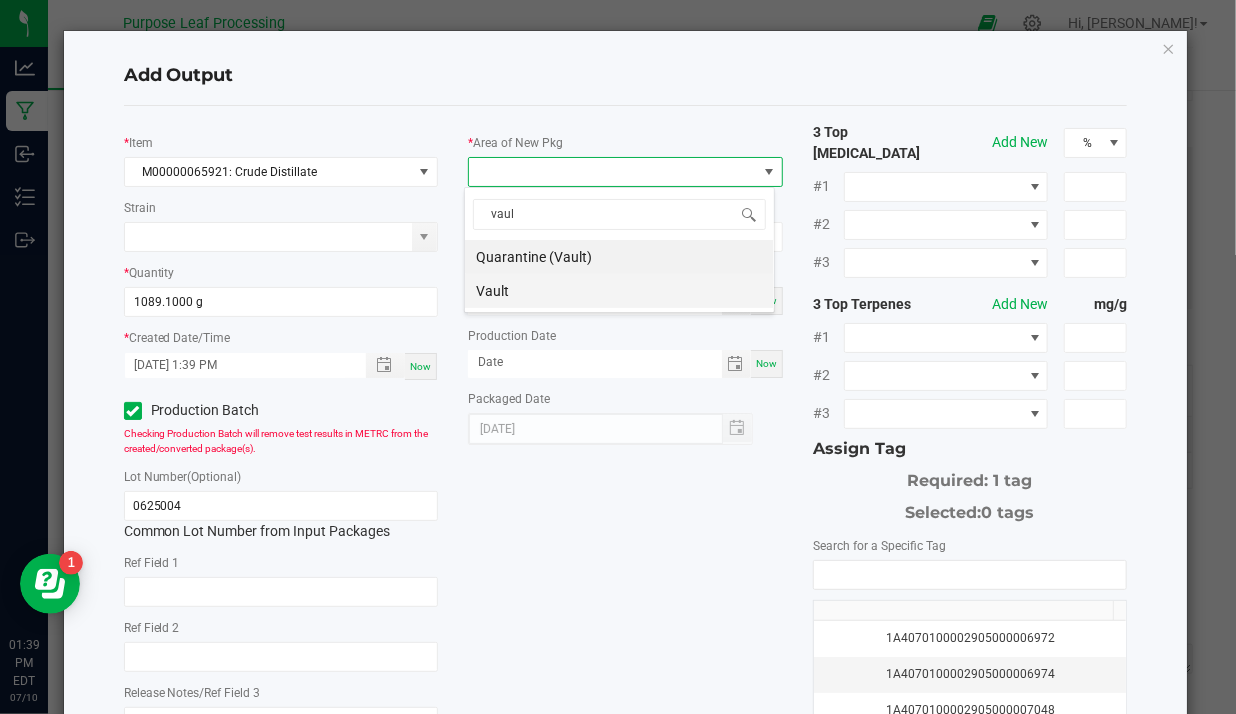 click on "Vault" at bounding box center (619, 291) 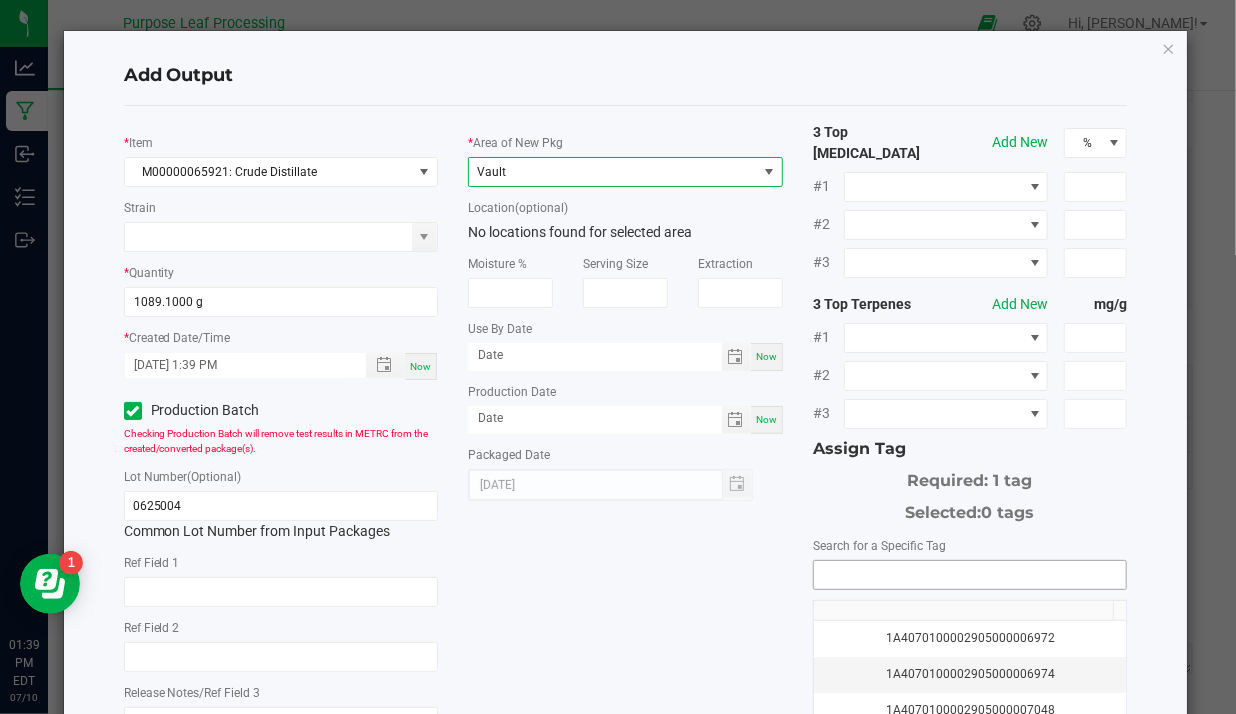 click at bounding box center (970, 575) 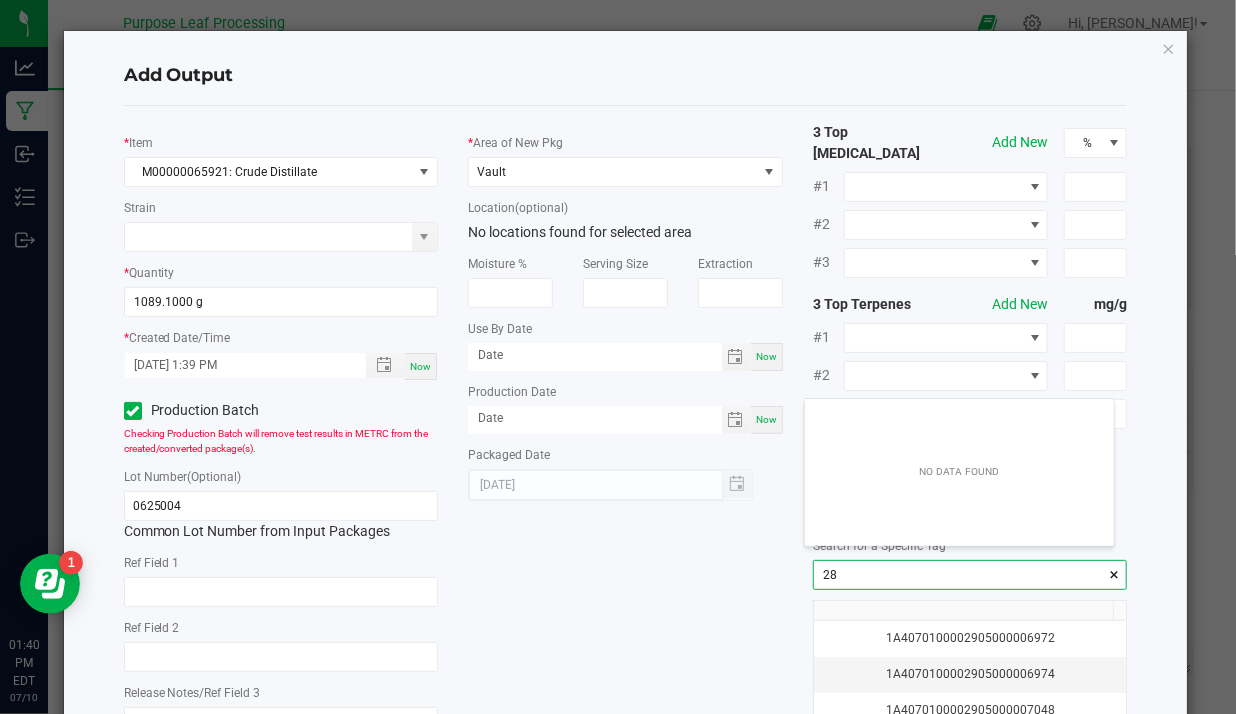 scroll, scrollTop: 99971, scrollLeft: 99690, axis: both 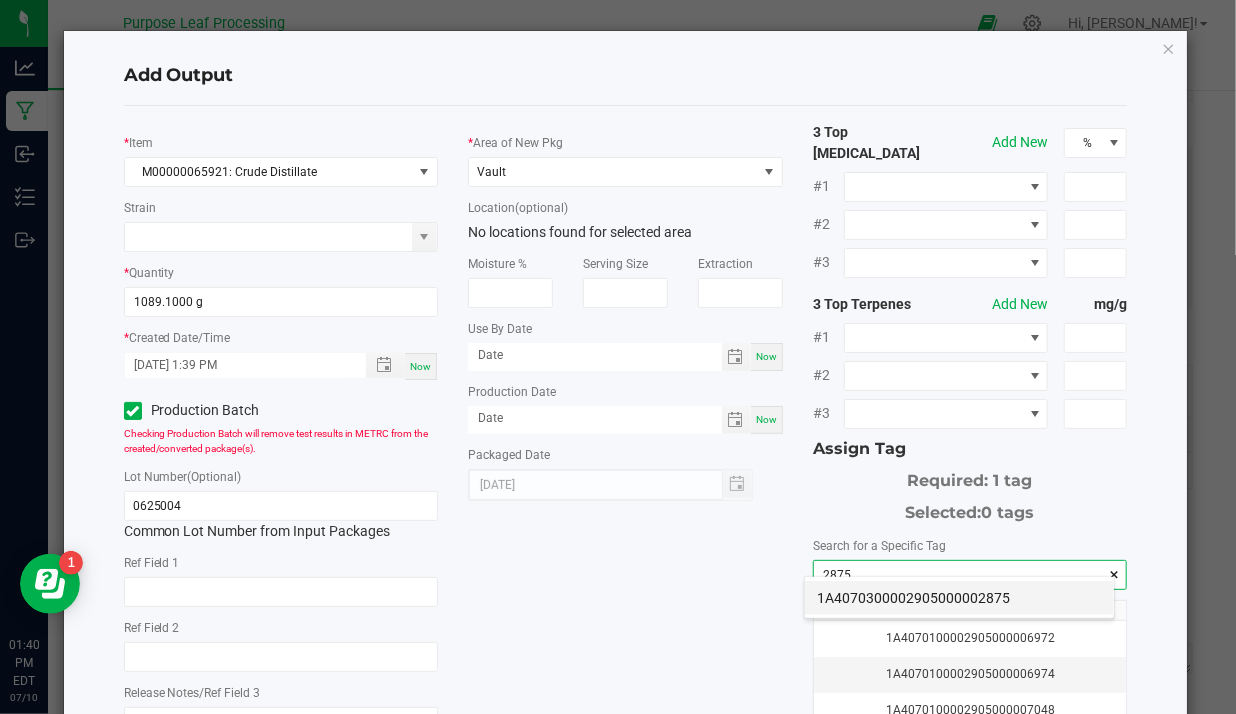 click on "1A4070300002905000002875" at bounding box center [959, 598] 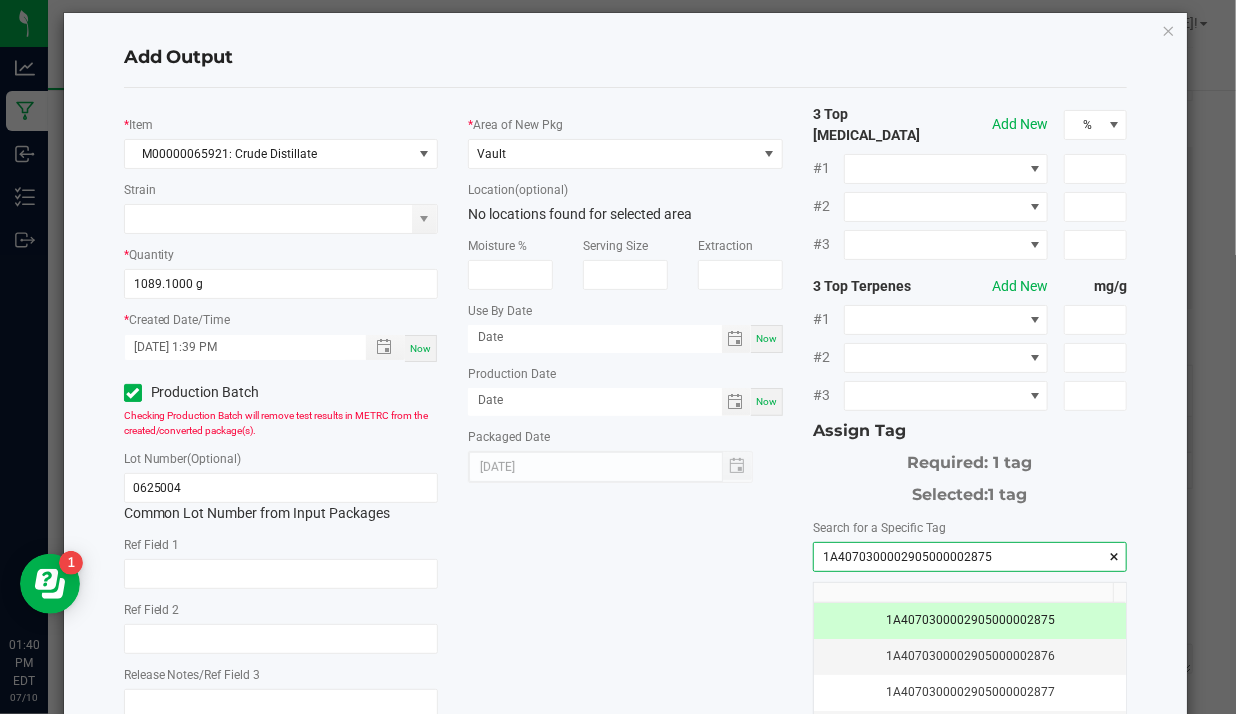 scroll, scrollTop: 204, scrollLeft: 0, axis: vertical 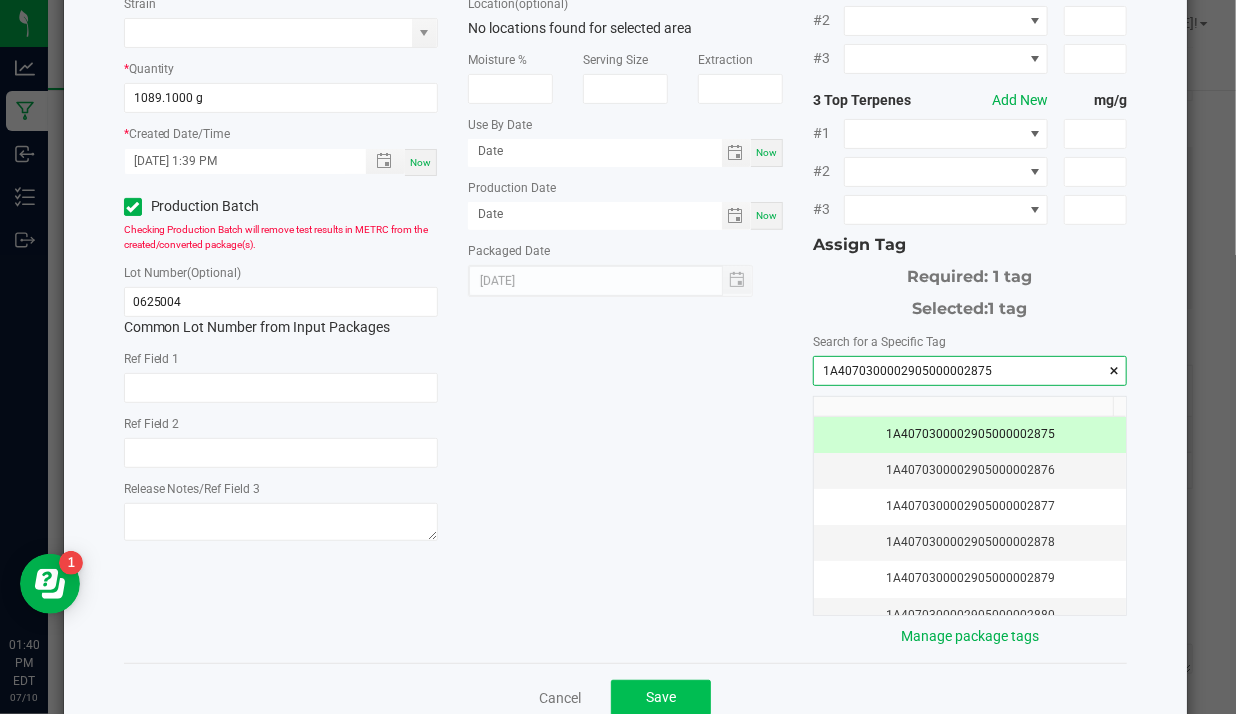type on "1A4070300002905000002875" 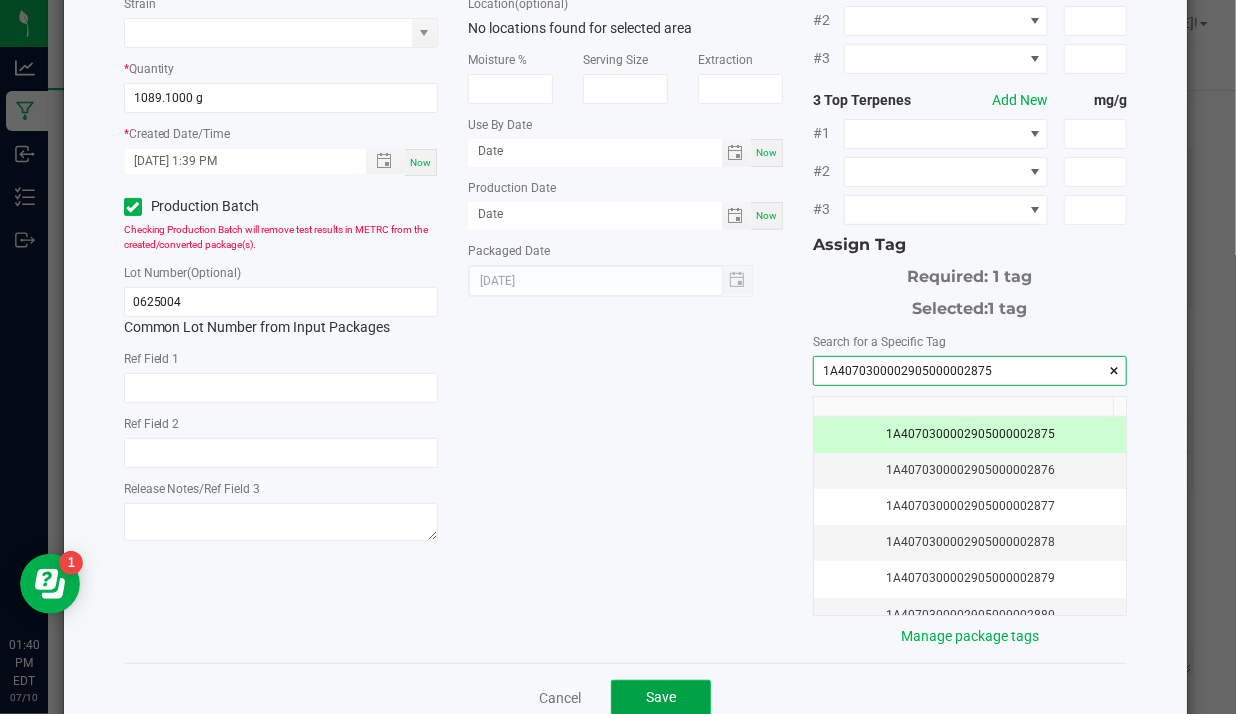 click on "Save" 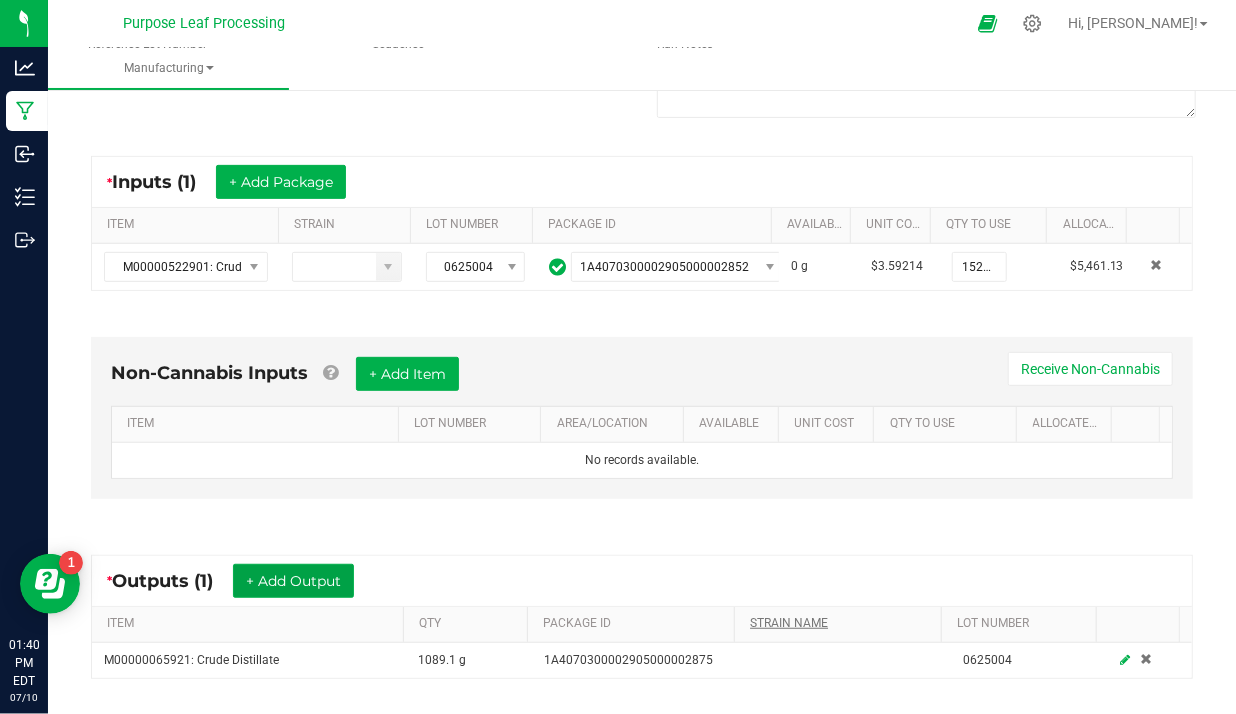 scroll, scrollTop: 0, scrollLeft: 0, axis: both 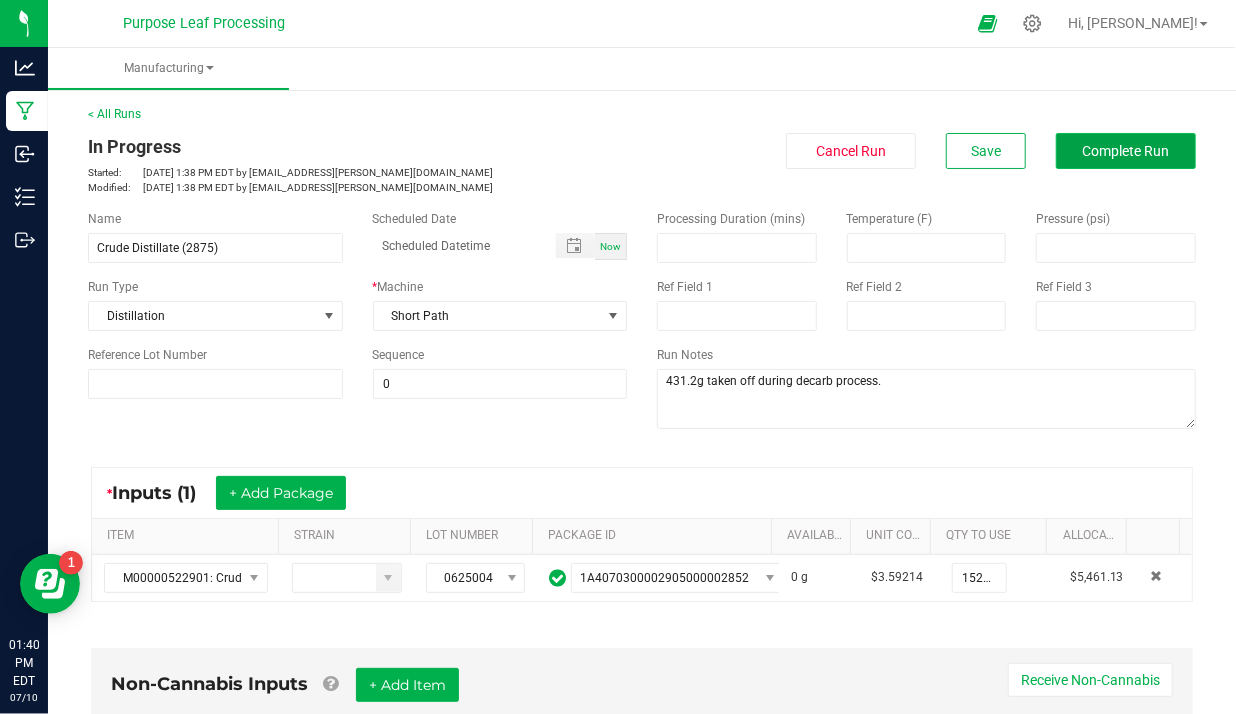 click on "Complete Run" at bounding box center (1126, 151) 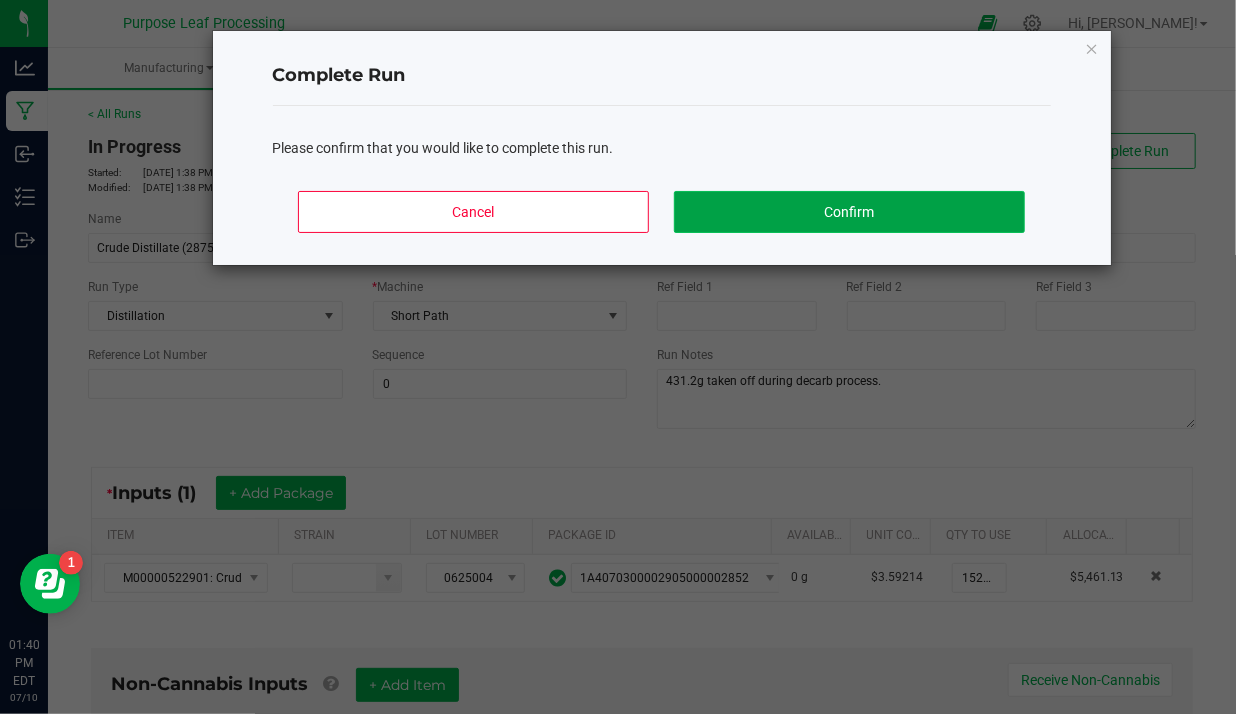 click on "Confirm" 